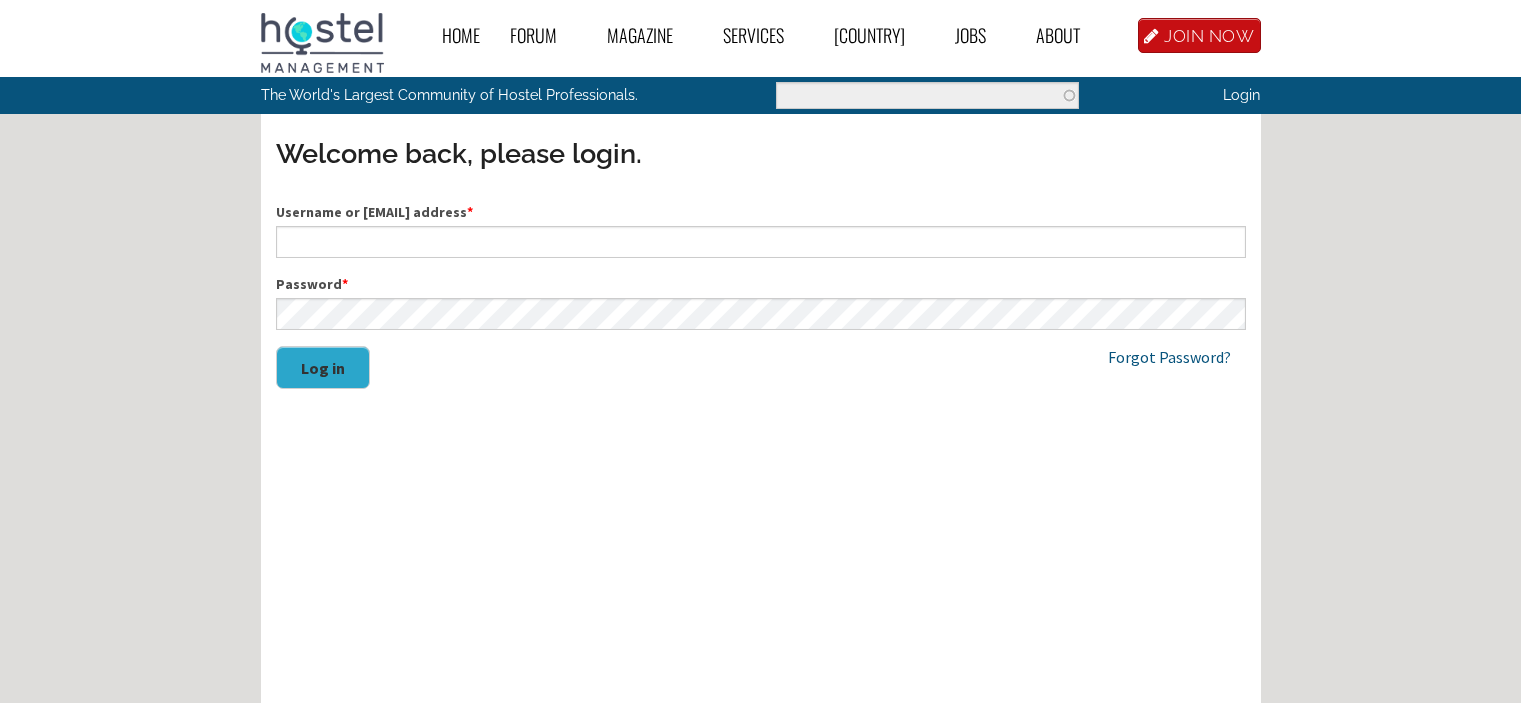 scroll, scrollTop: 0, scrollLeft: 0, axis: both 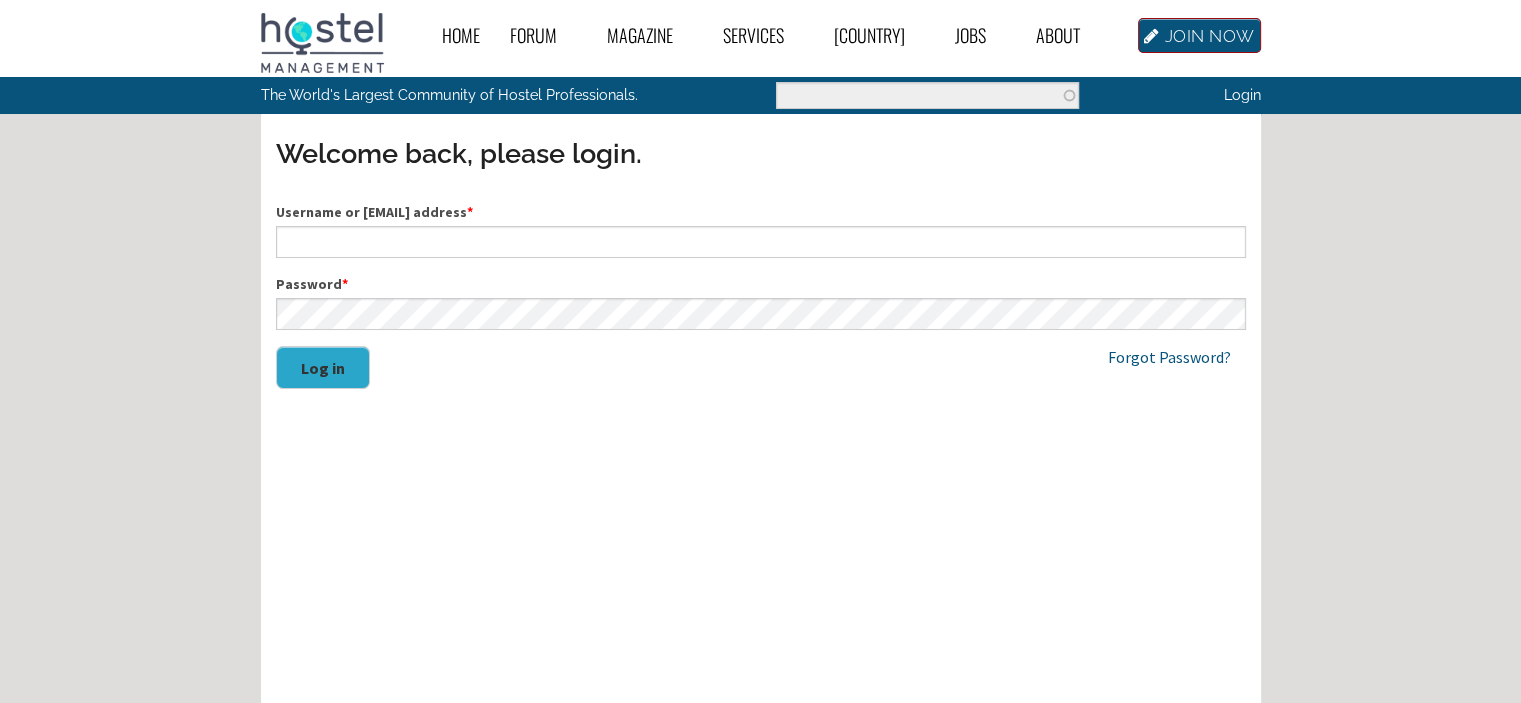 click on "JOIN NOW" at bounding box center (1199, 35) 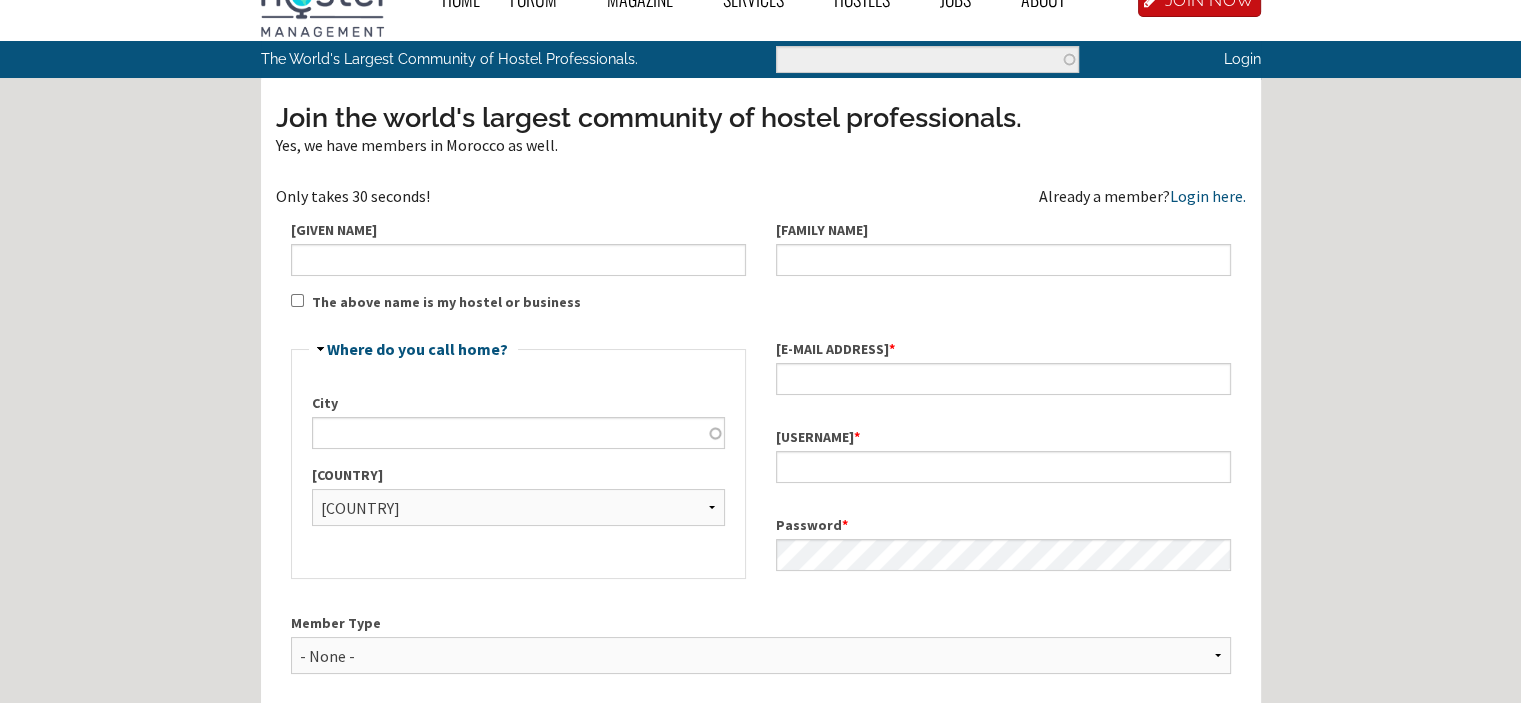 scroll, scrollTop: 66, scrollLeft: 0, axis: vertical 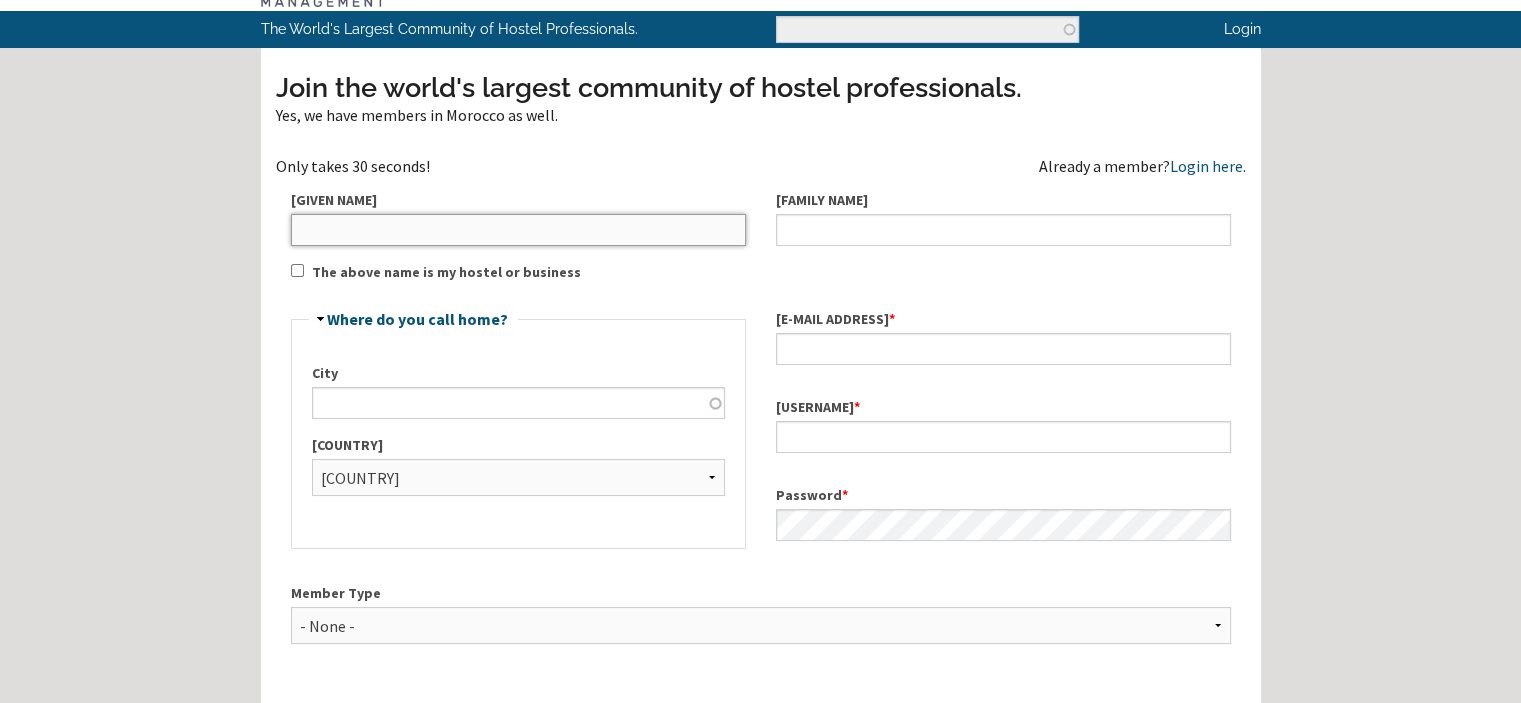 click on "Given Name" at bounding box center [518, 230] 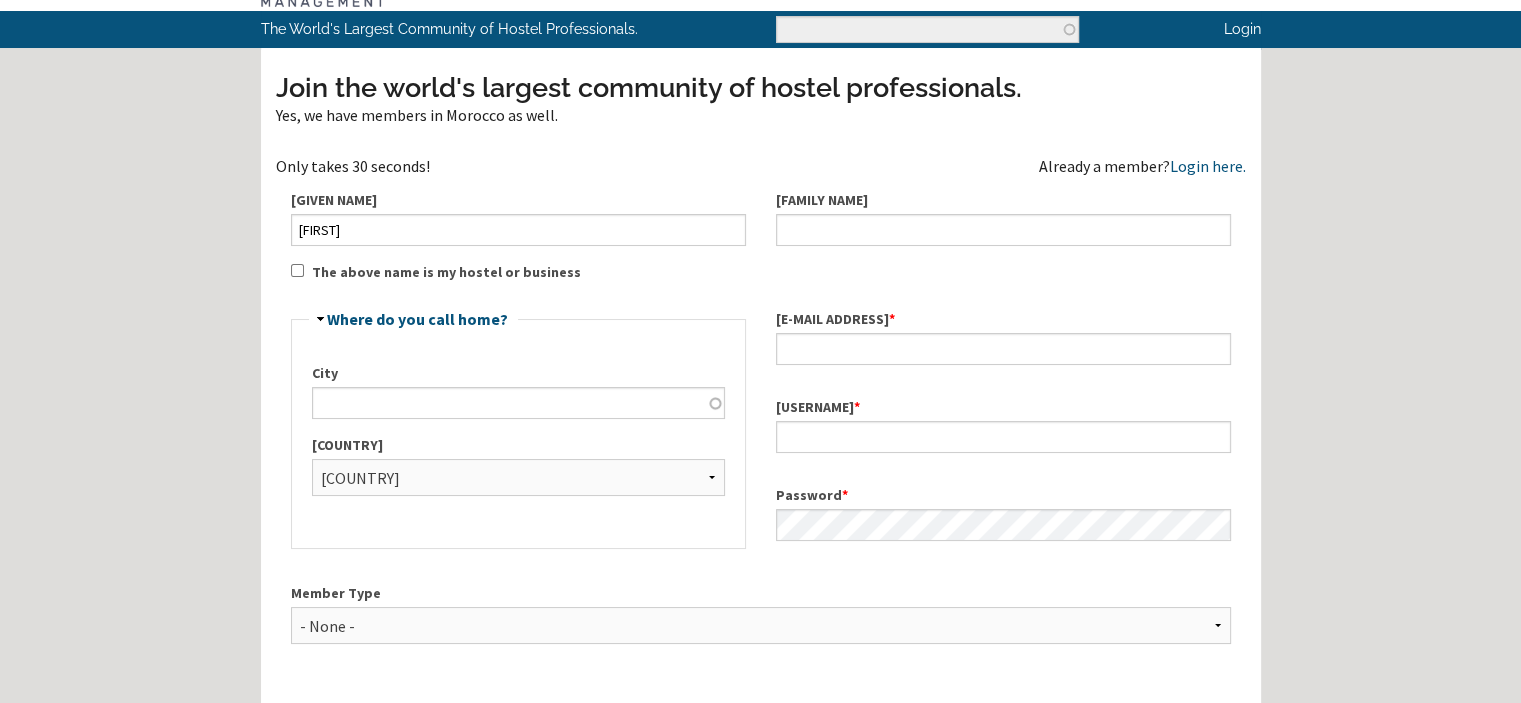 type on "el himer" 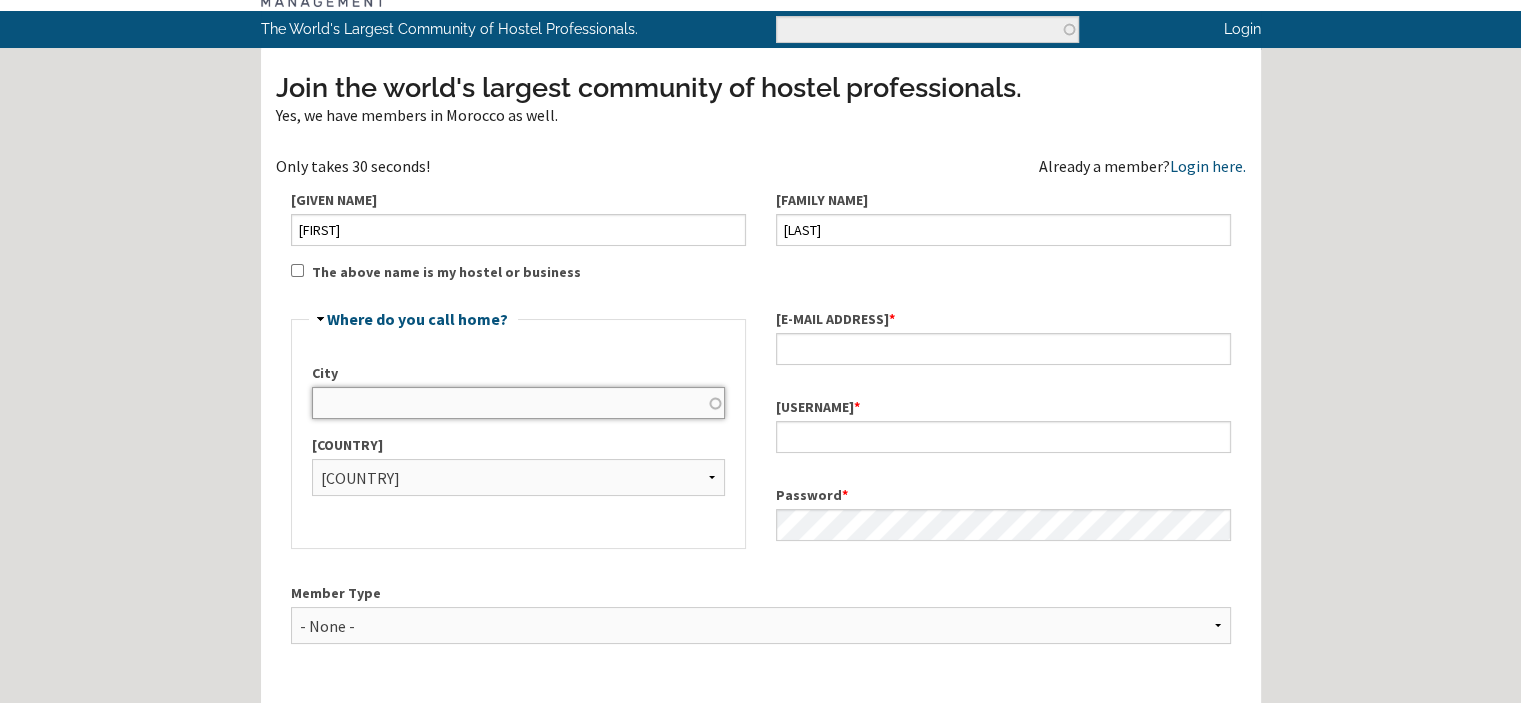 type on "taroudant" 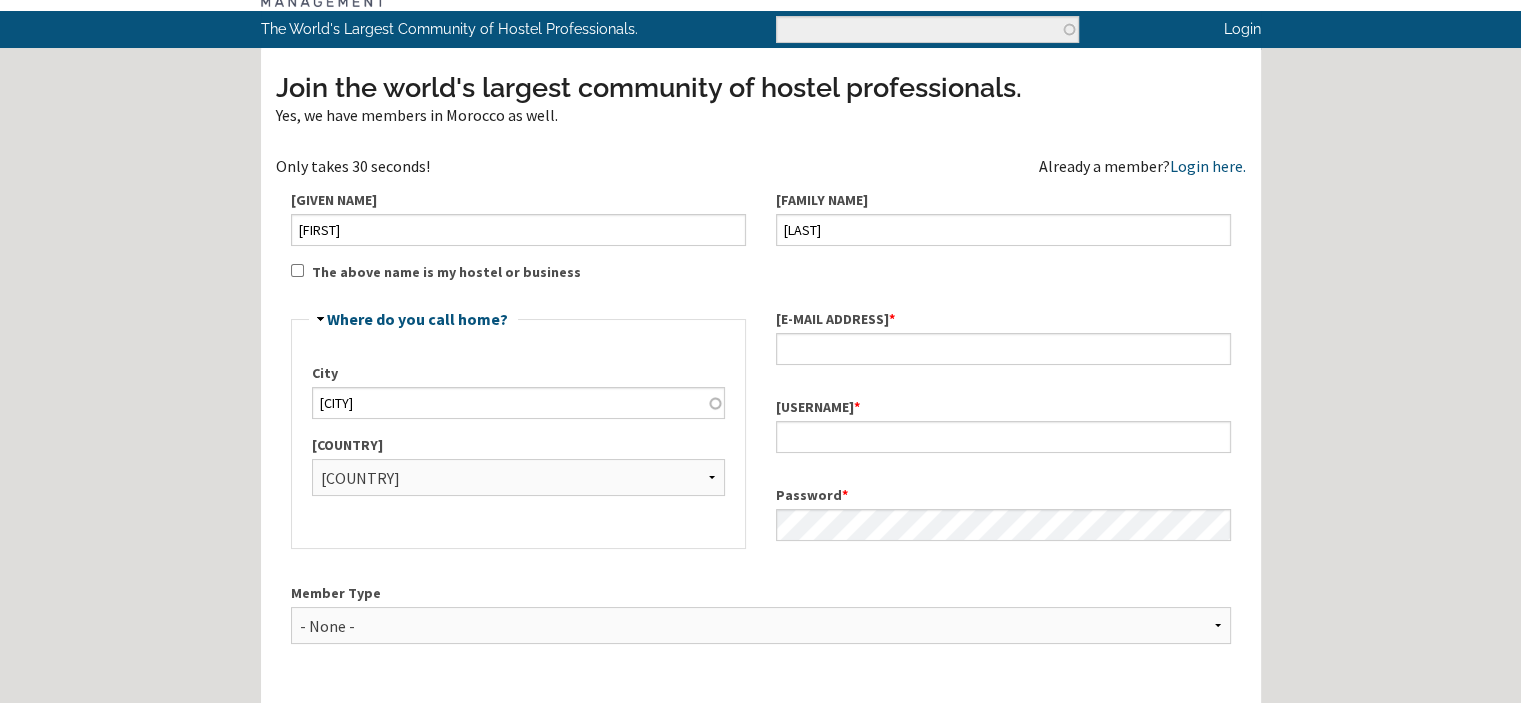 type on "youssefelhimer96@gmail.com" 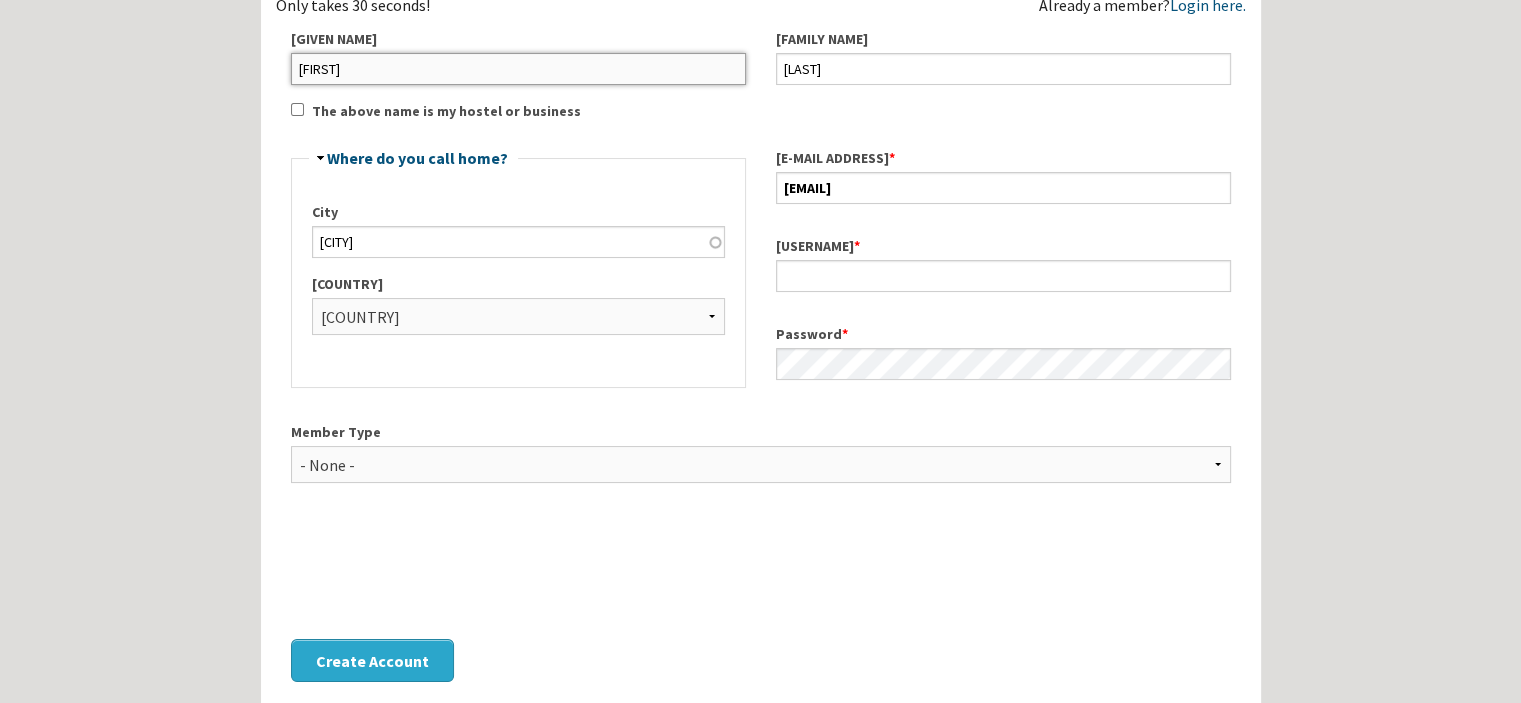 scroll, scrollTop: 266, scrollLeft: 0, axis: vertical 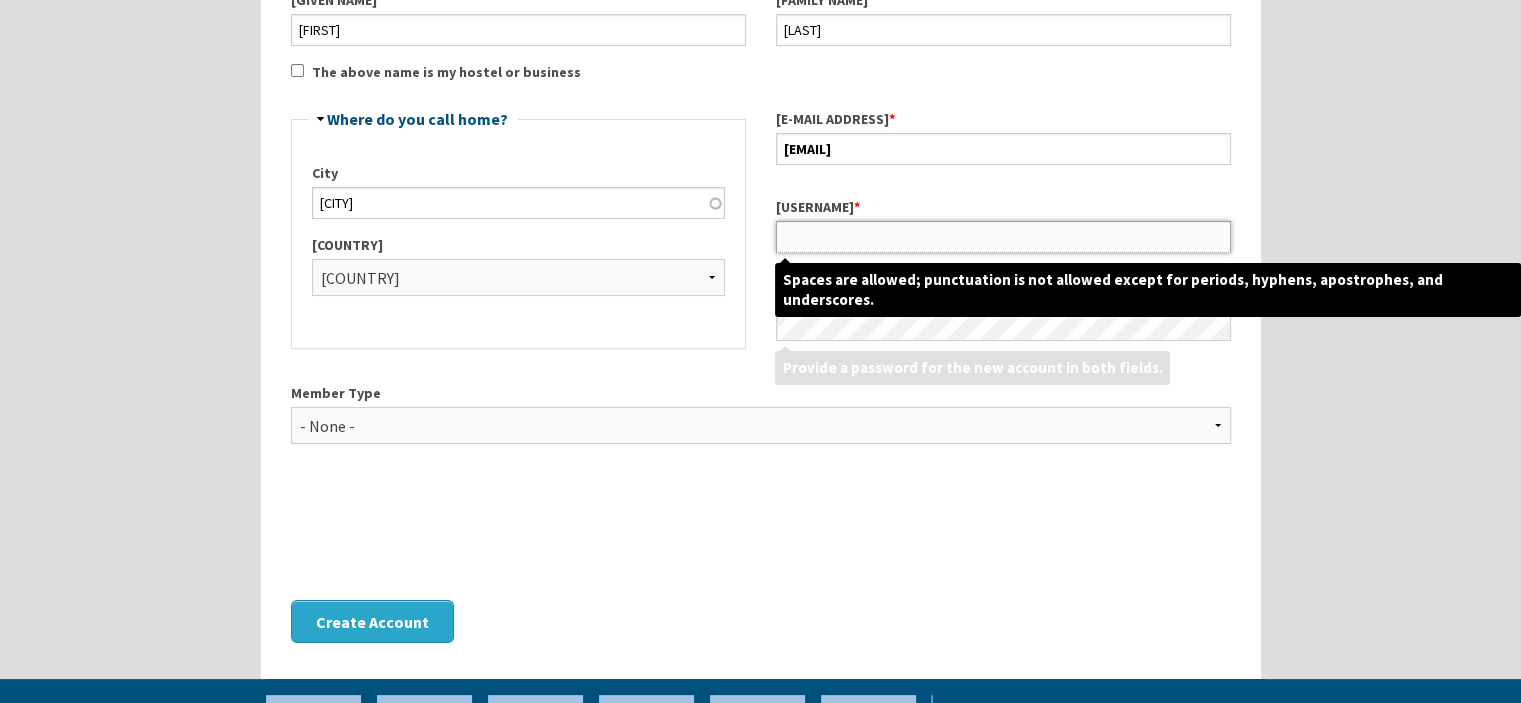 click on "Username  *" at bounding box center [1003, 237] 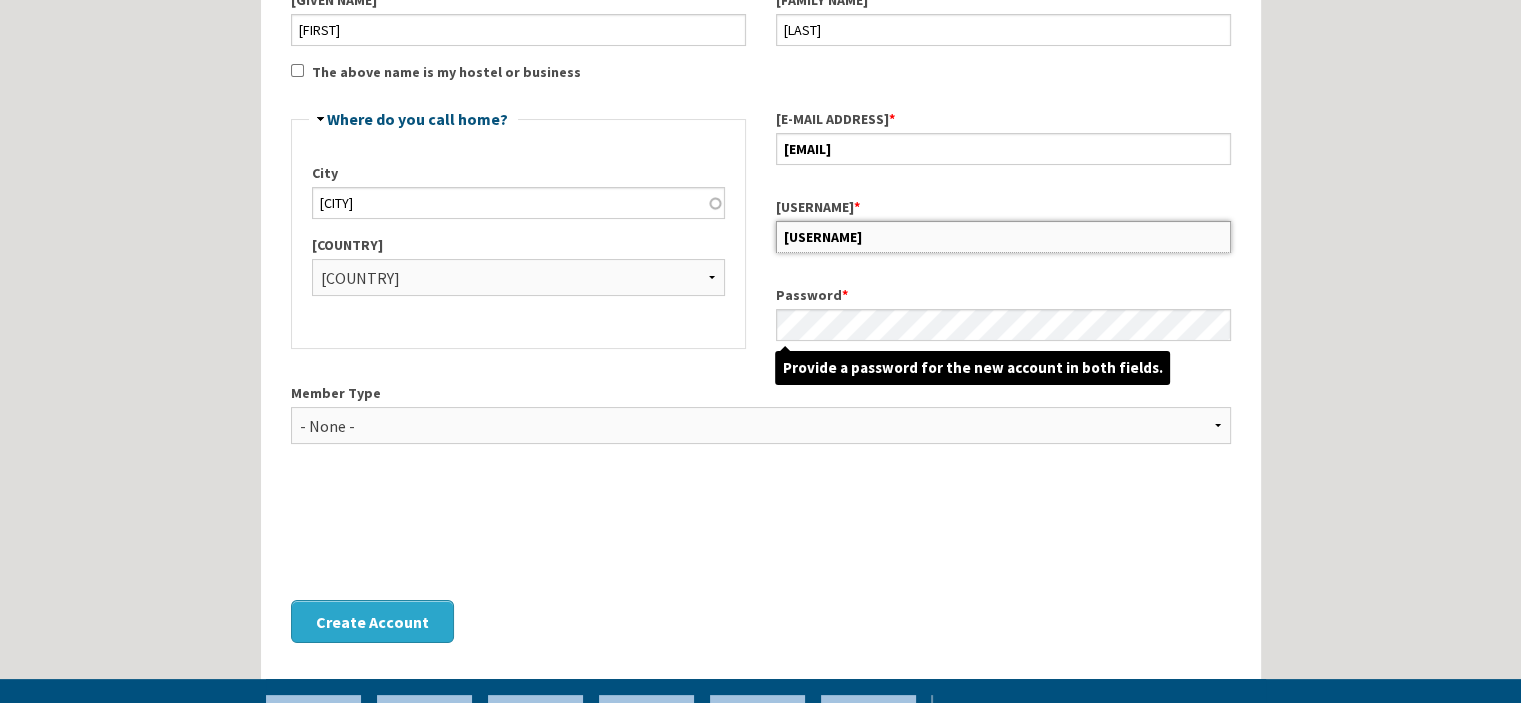 type on "[USERNAME]" 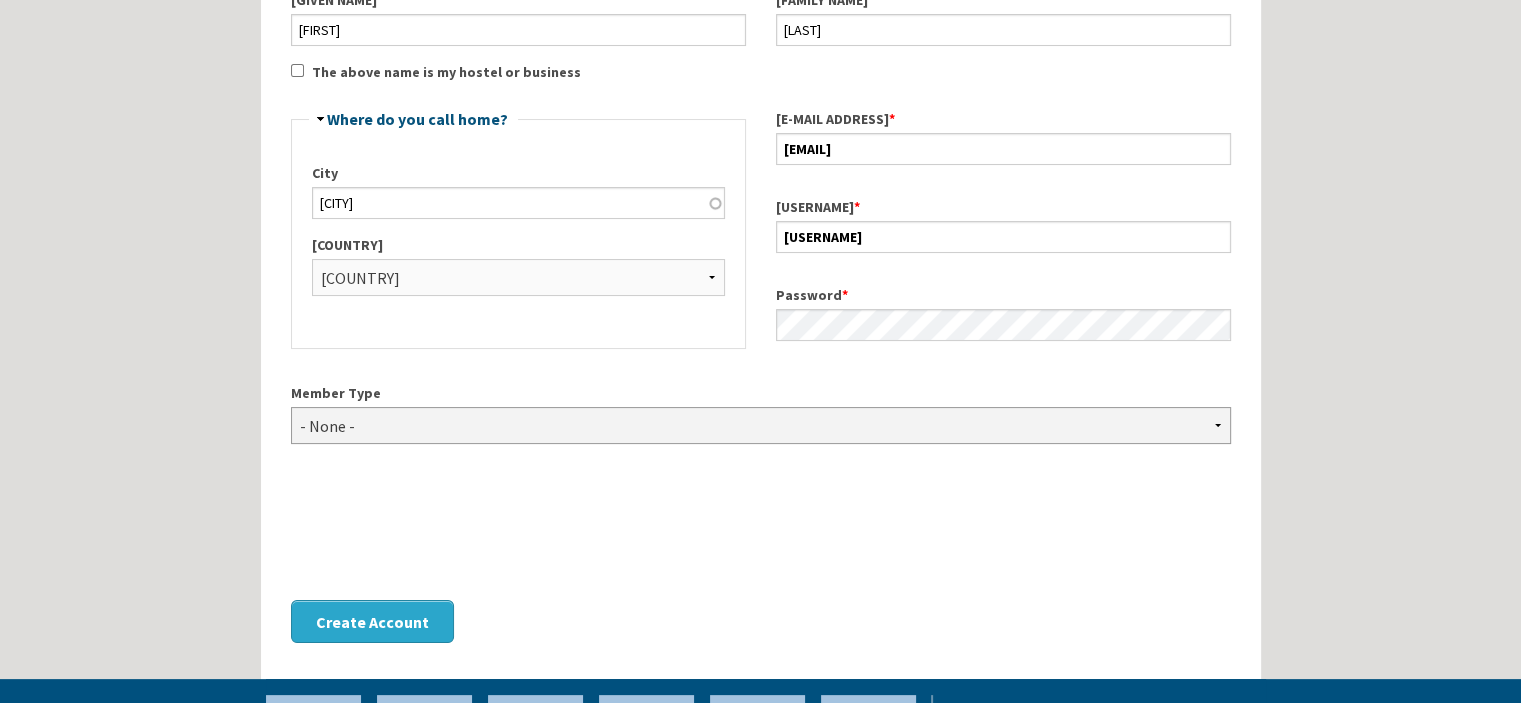 click on "- None - Hostel Owner Hostel Manager Hostel Investor Hostel Staff Hostel Volunteer Hostel Enthusiast Aspiring Hostel Owner Hostel Consultant Hostel Industry Supplier/Vendor Travel Writer/Blogger Travel Business Owner Travel Business Manager Other Business Owner Other Business Manager" at bounding box center [761, 425] 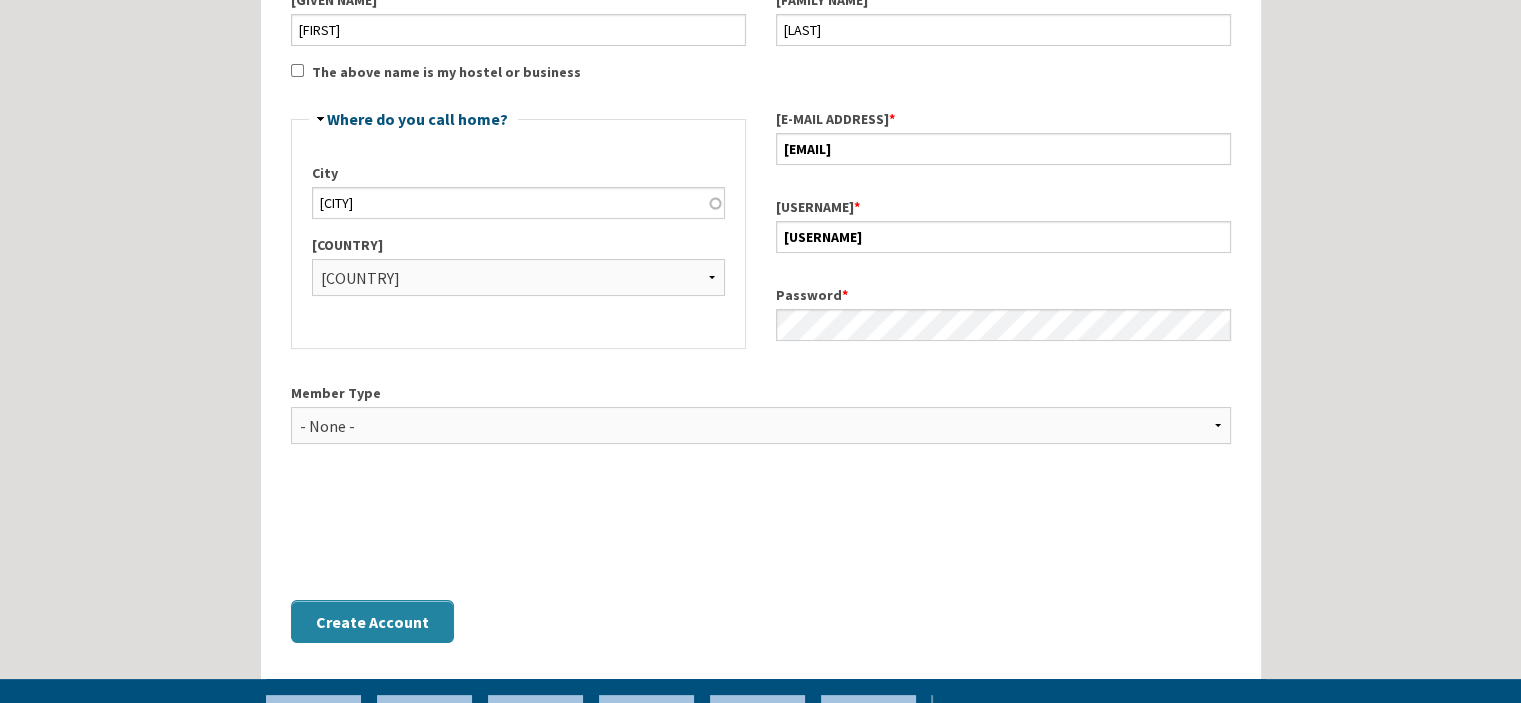 click on "Create Account" at bounding box center (372, 621) 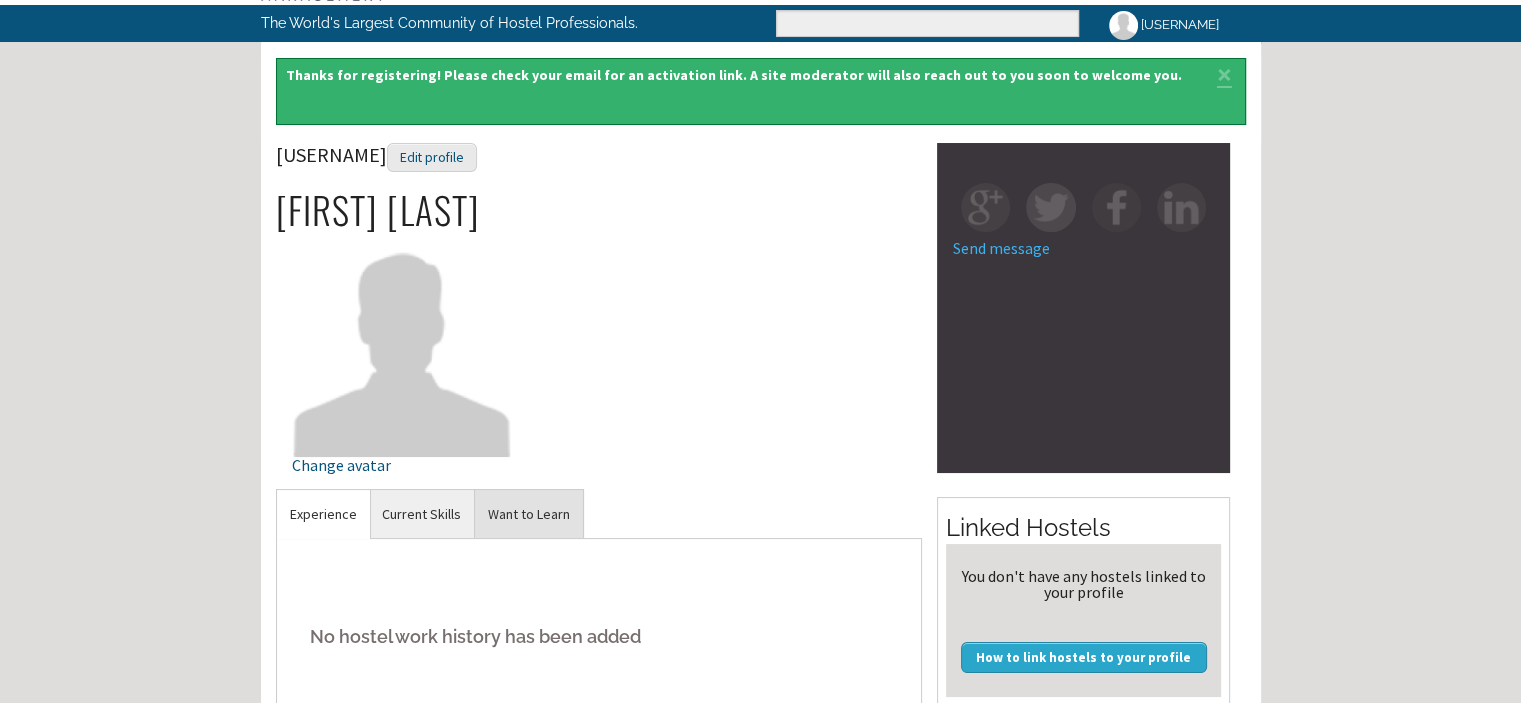 scroll, scrollTop: 66, scrollLeft: 0, axis: vertical 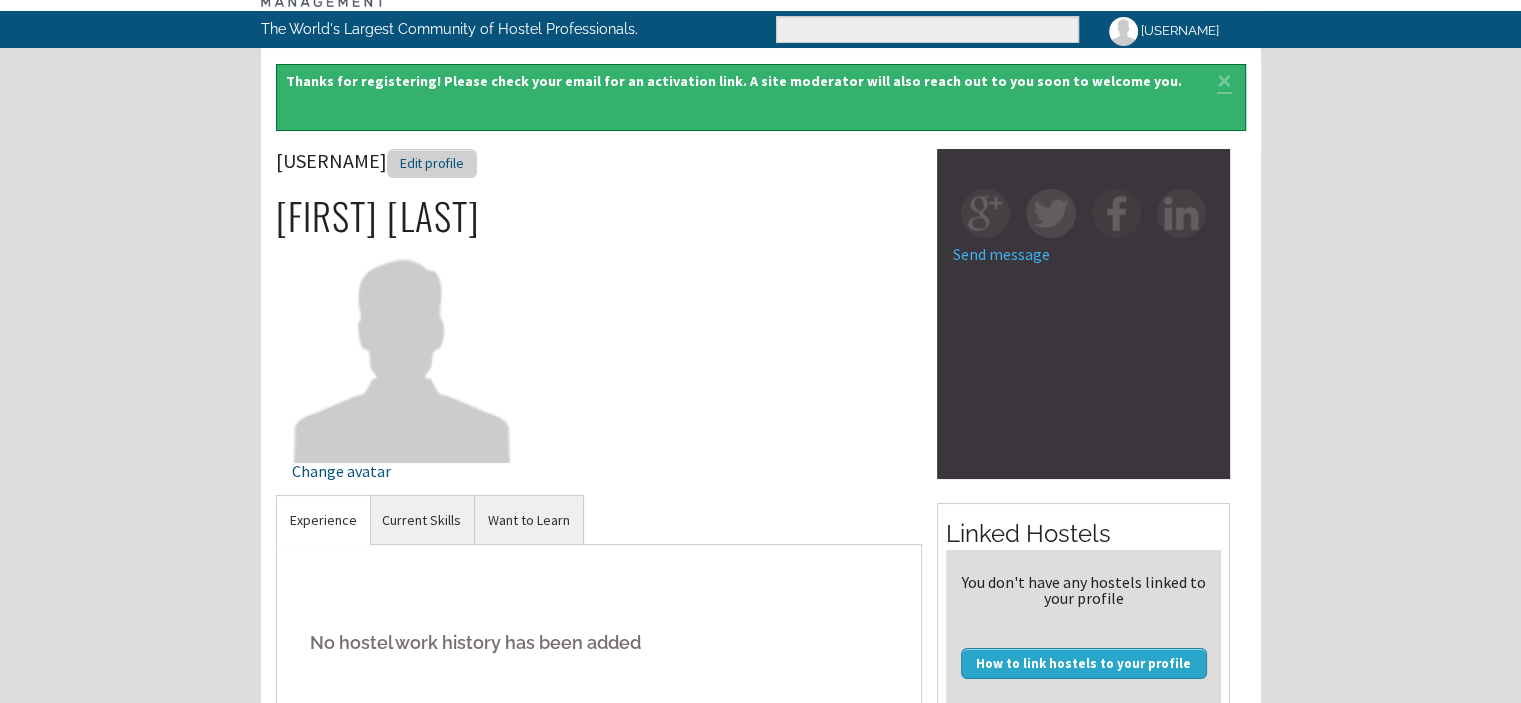 click on "Edit profile" at bounding box center [432, 163] 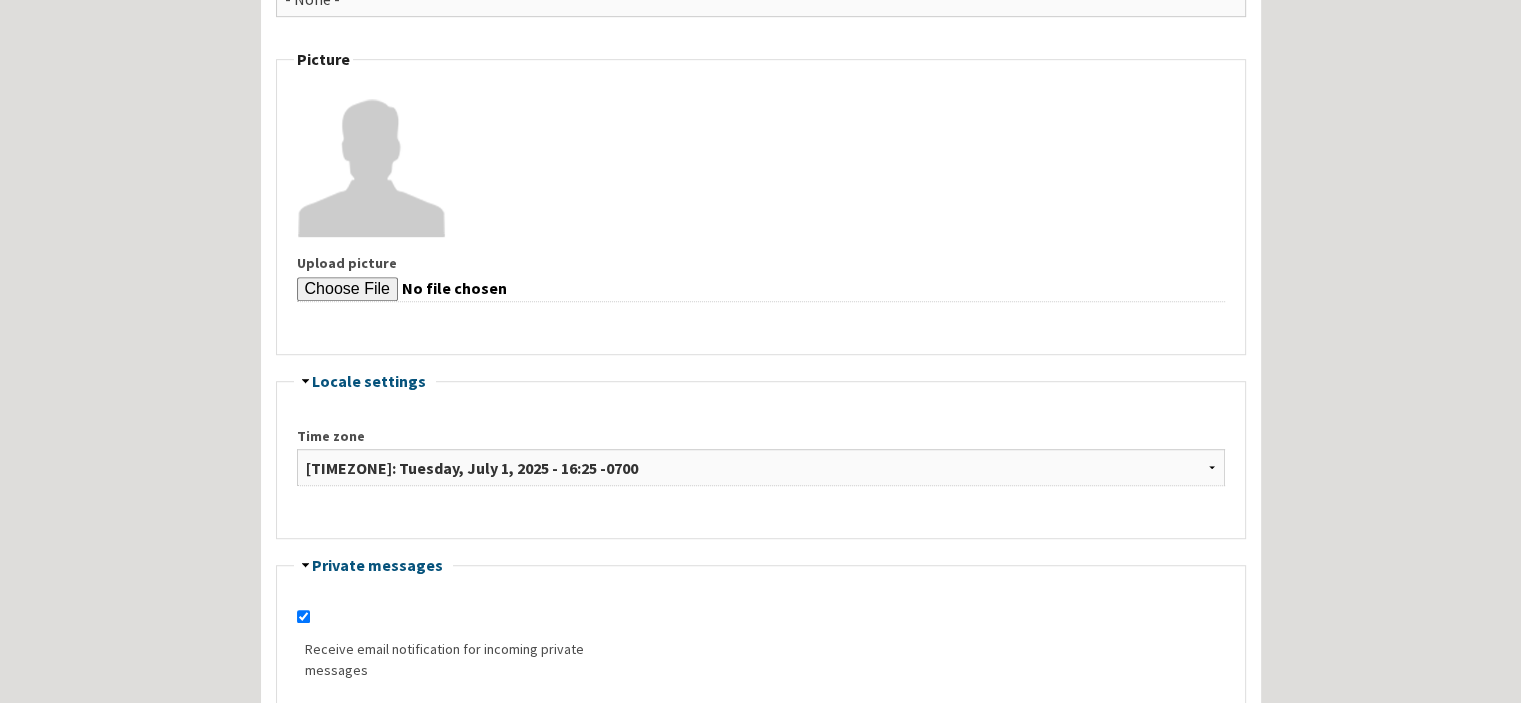 scroll, scrollTop: 1133, scrollLeft: 0, axis: vertical 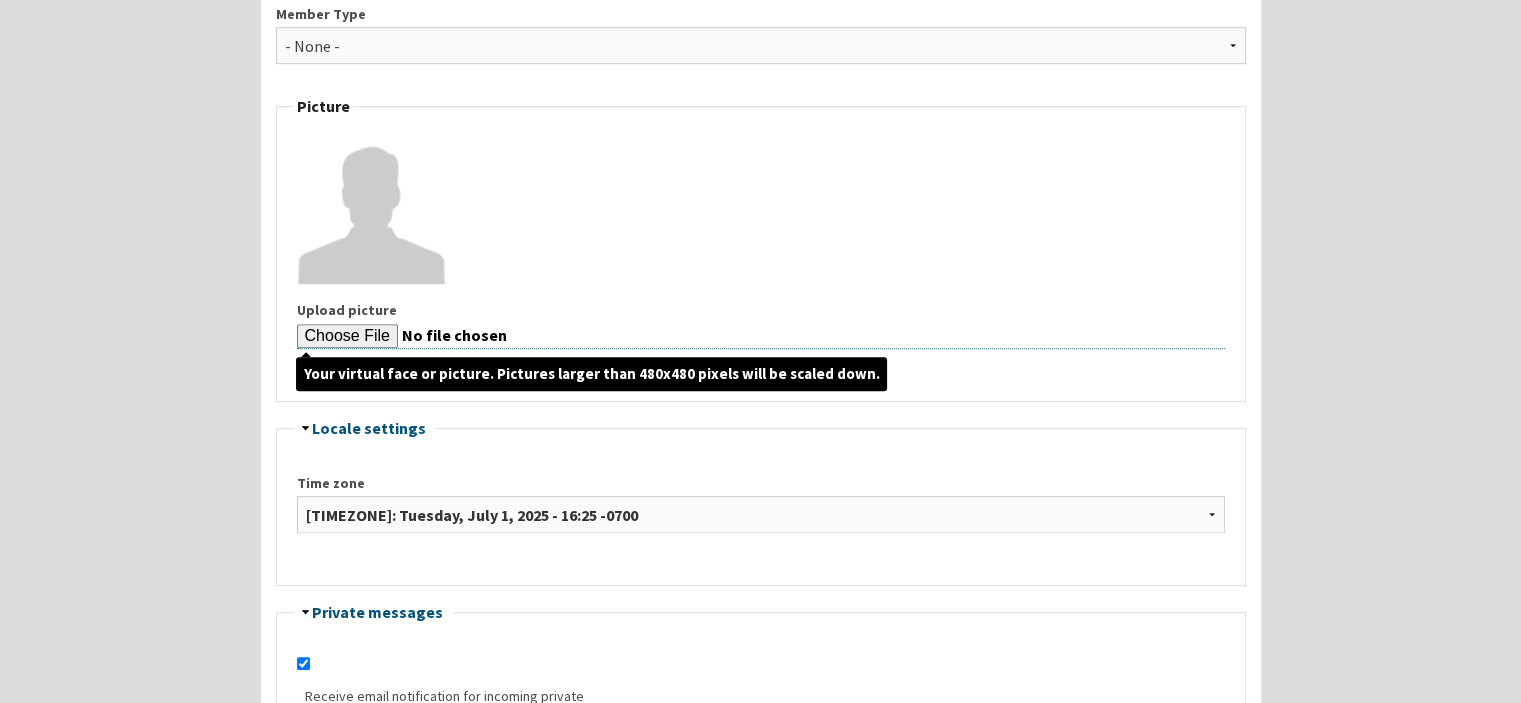 click on "Upload picture" at bounding box center (761, 336) 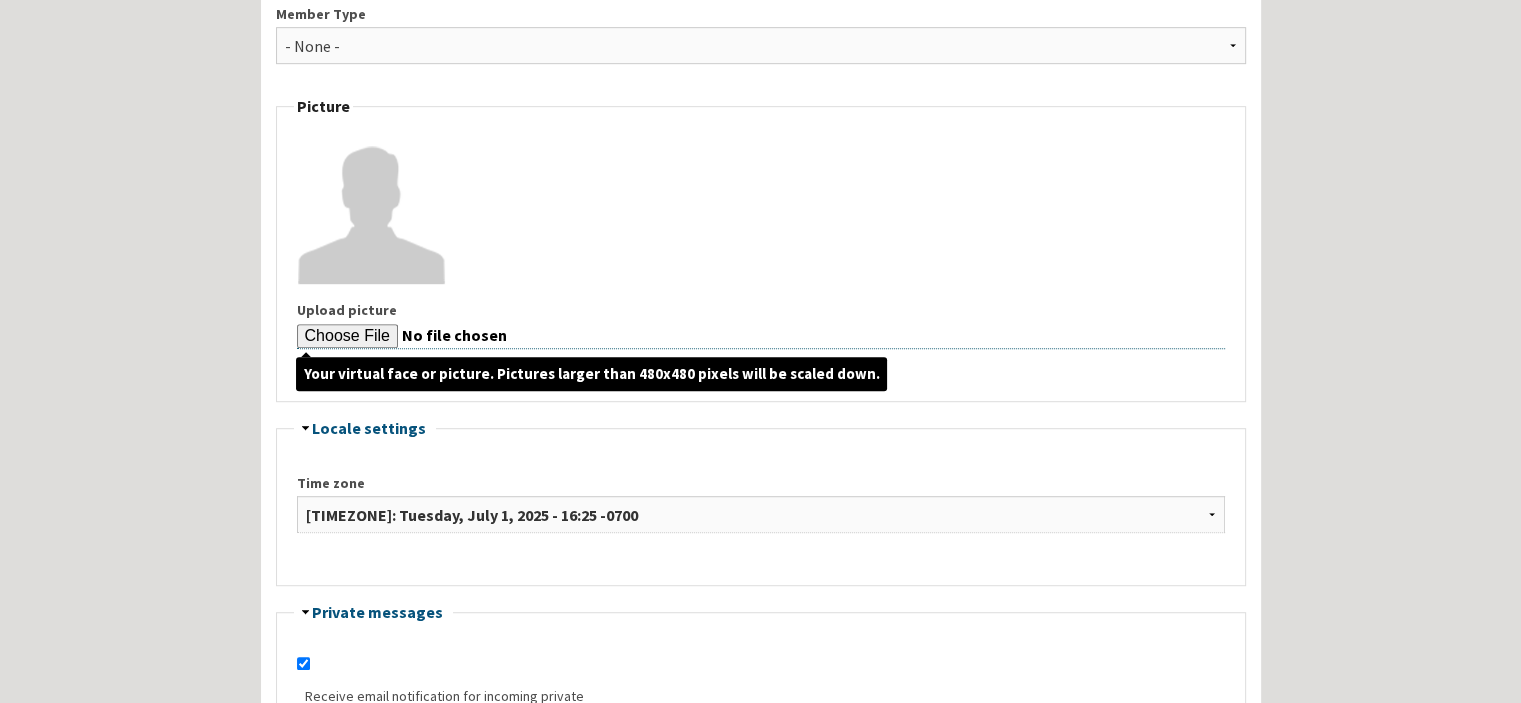 type on "C:\fakepath\PHOTO.JPG" 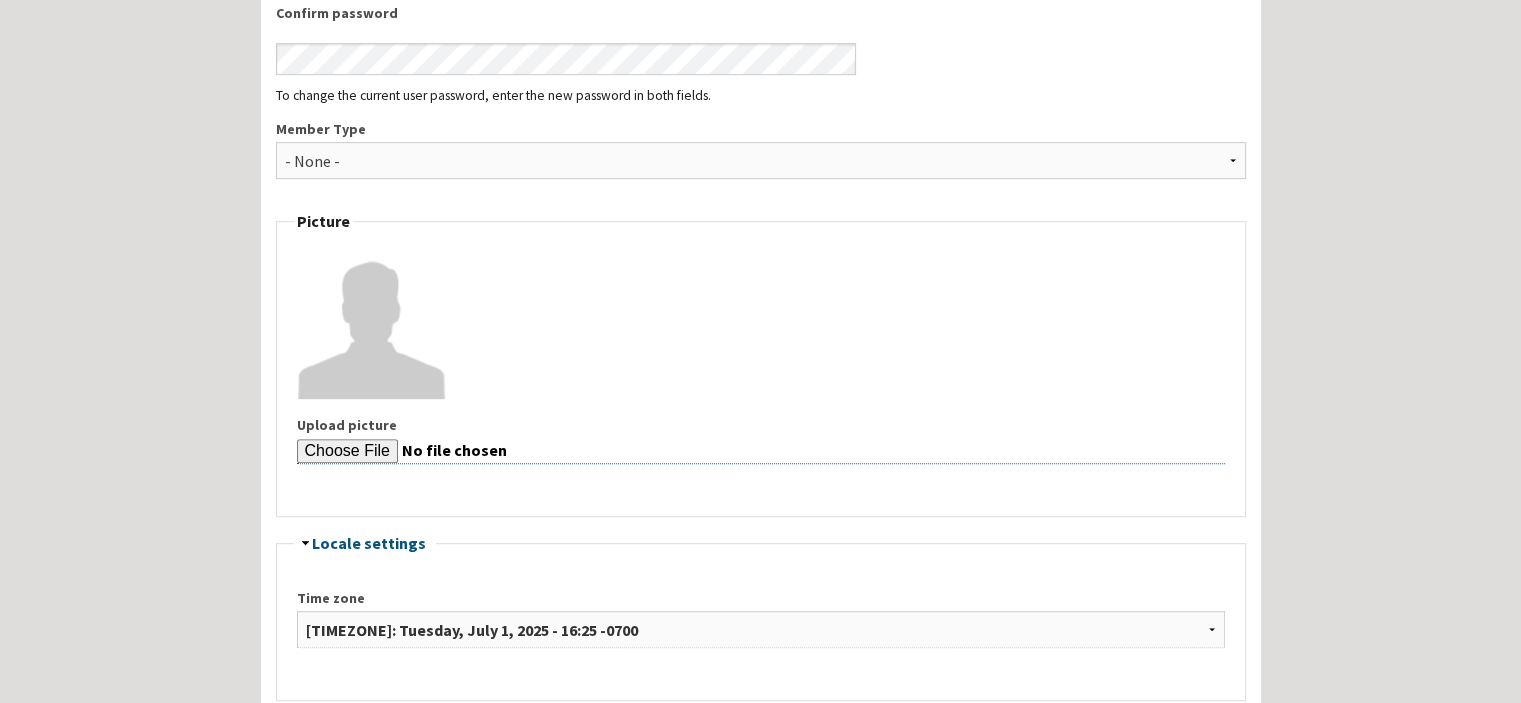 scroll, scrollTop: 1000, scrollLeft: 0, axis: vertical 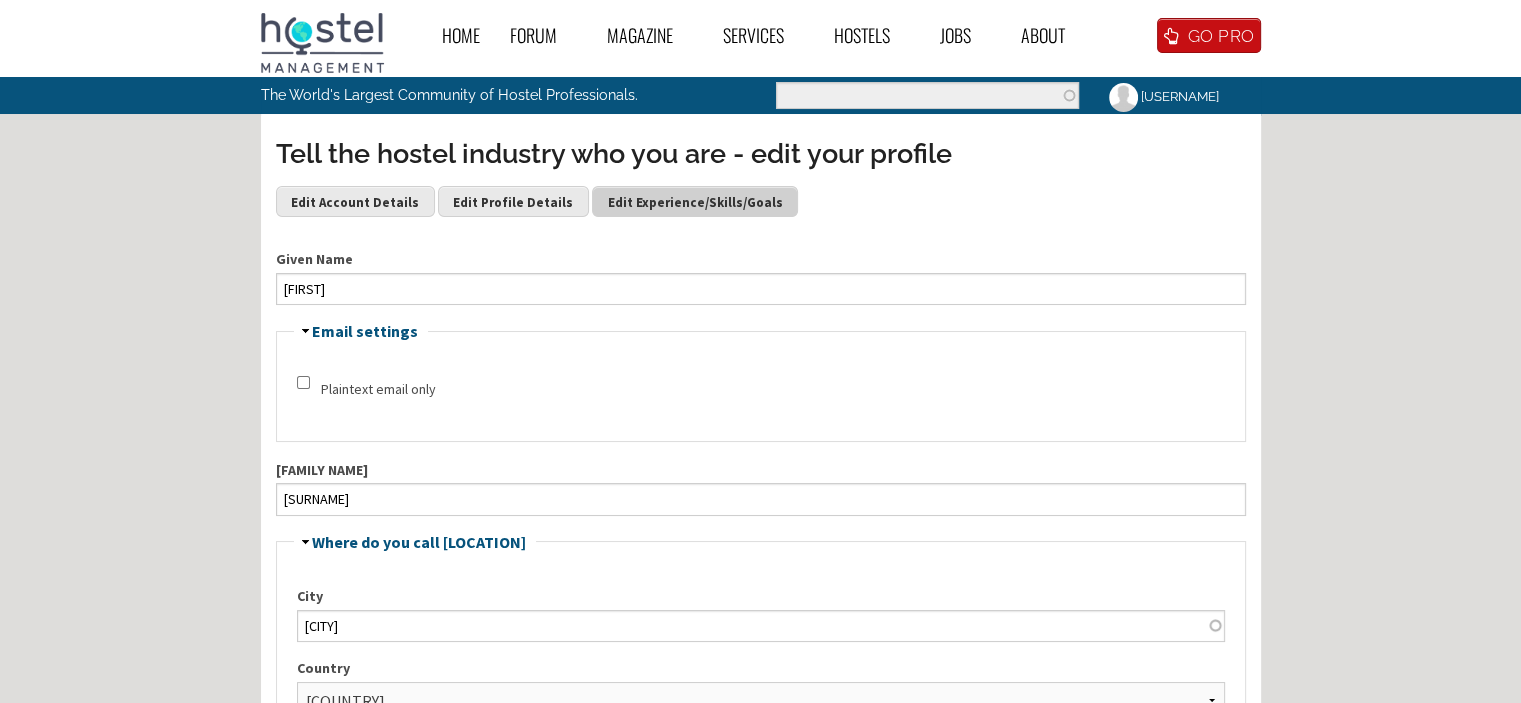 click on "Edit Experience/Skills/Goals" at bounding box center [695, 201] 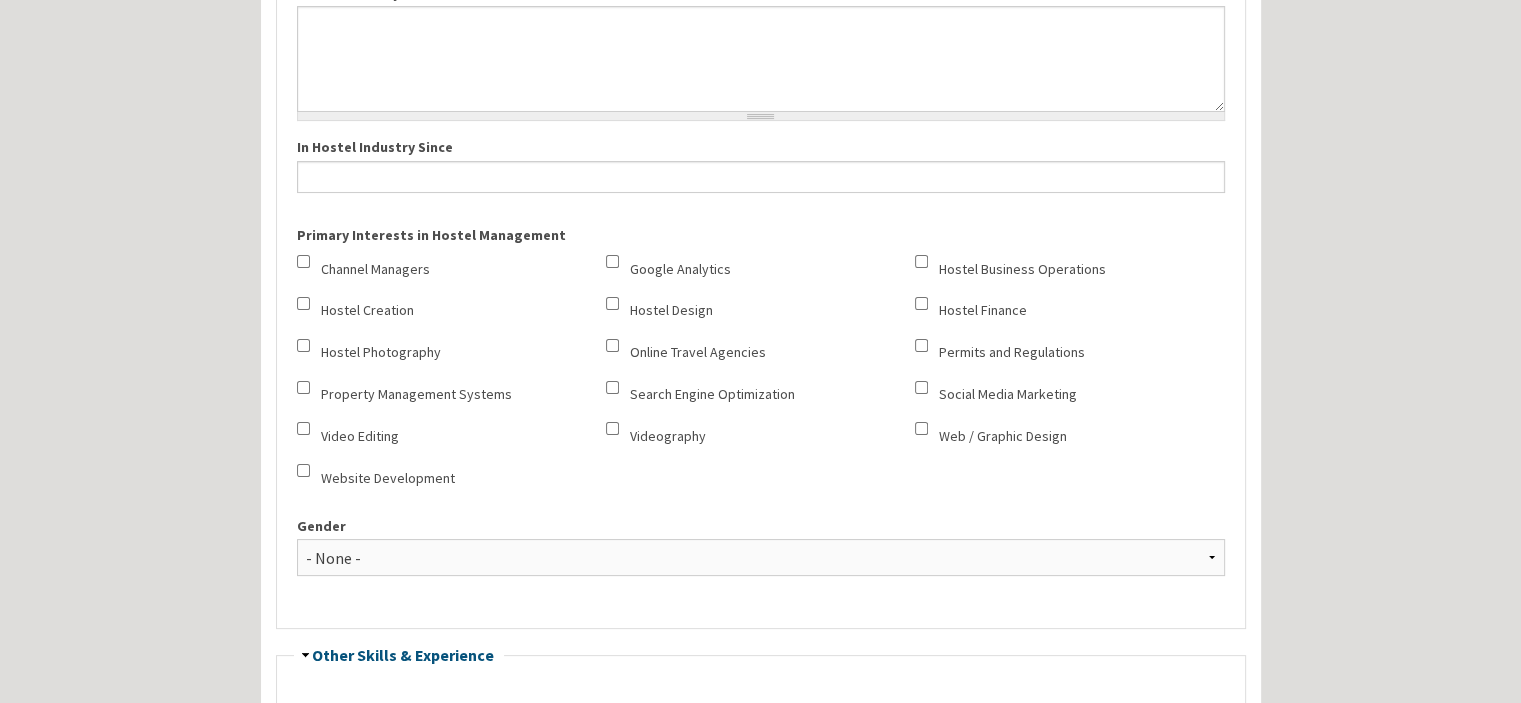 scroll, scrollTop: 333, scrollLeft: 0, axis: vertical 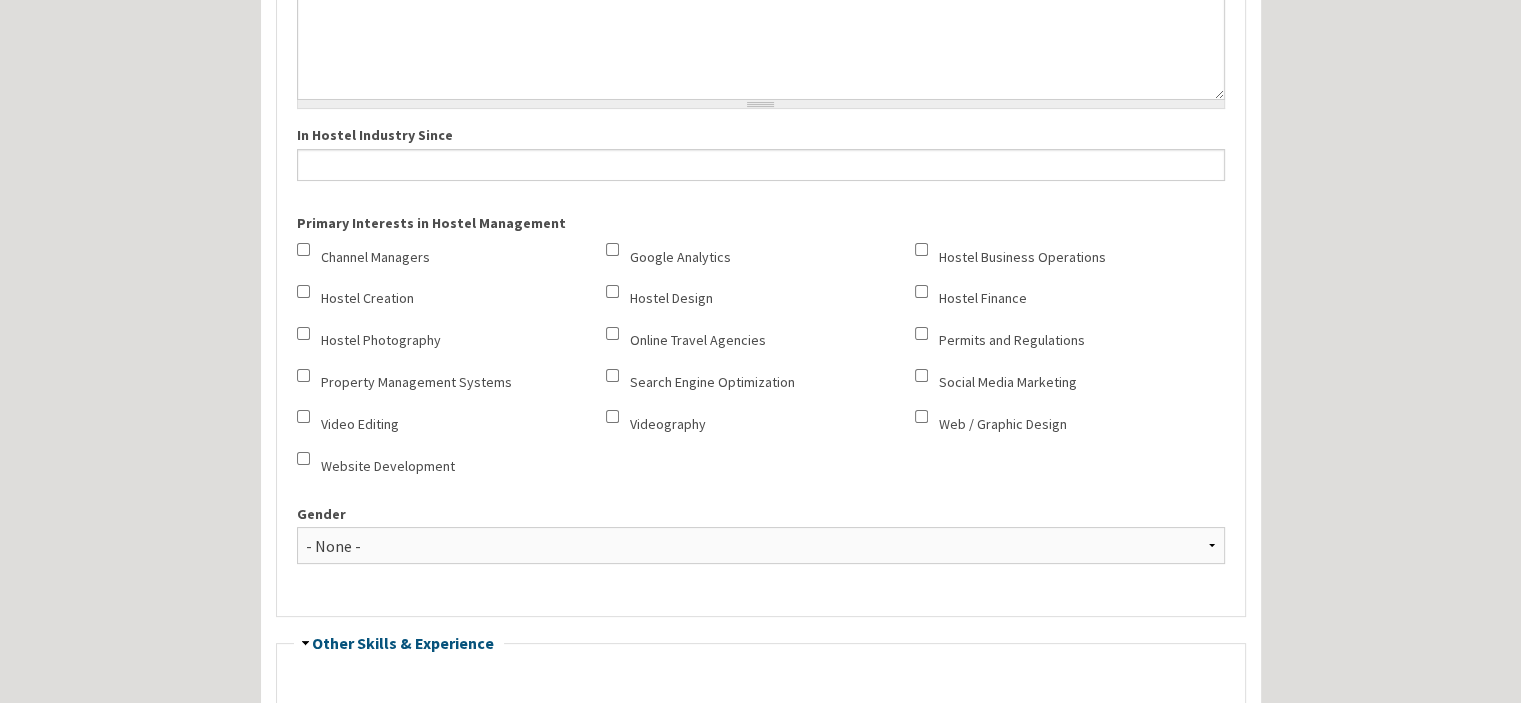 click on "Social Media Marketing" at bounding box center [1008, 382] 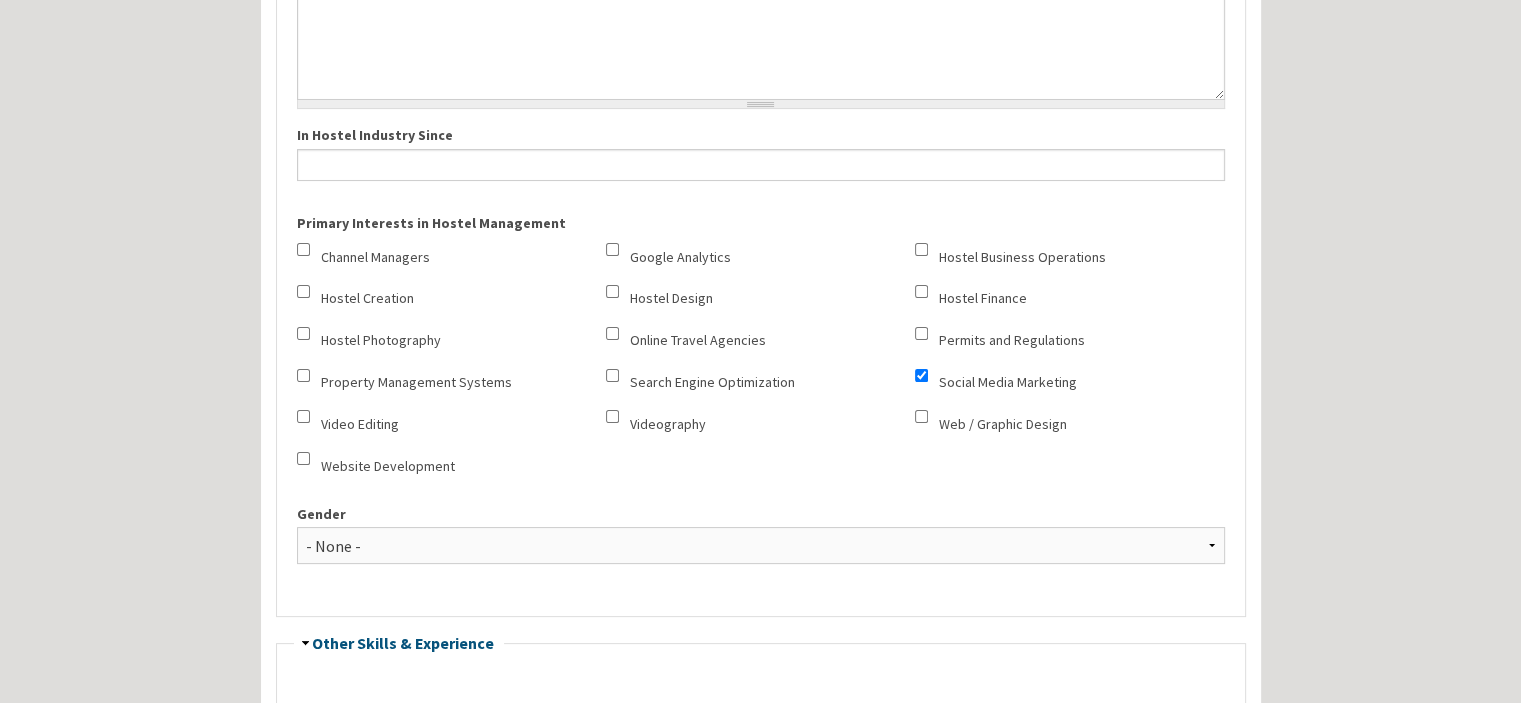 click on "Videography" at bounding box center (668, 424) 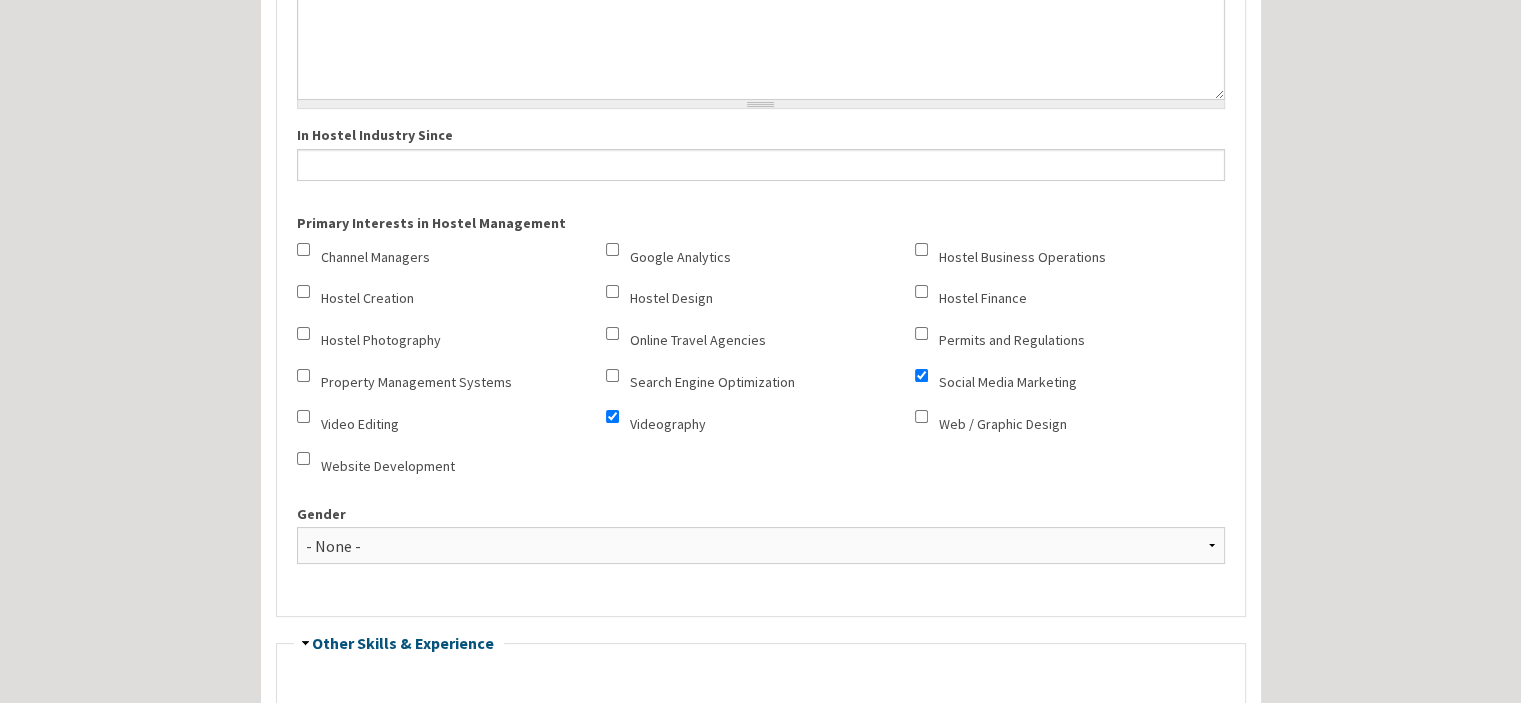 click on "Hostel Photography" at bounding box center (381, 340) 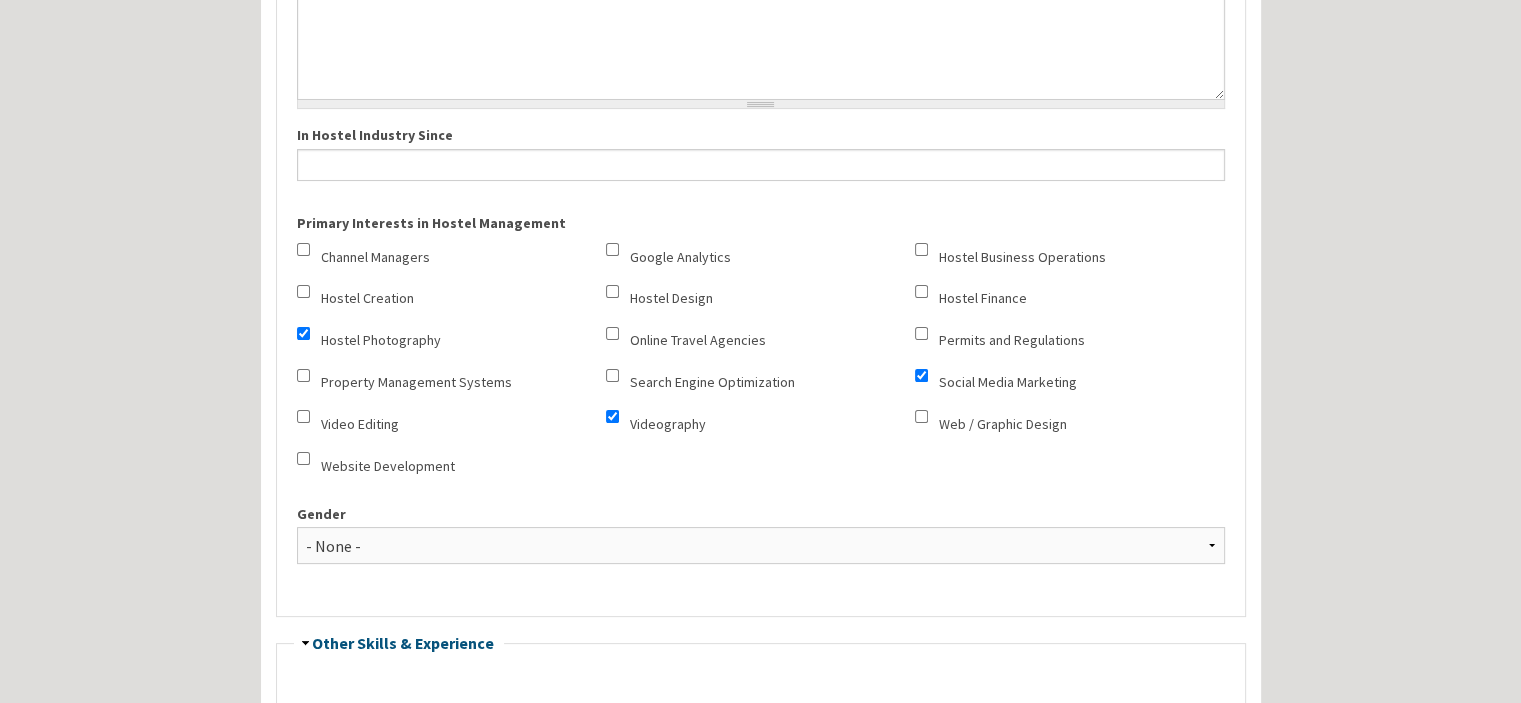 click on "Video Editing" at bounding box center [360, 424] 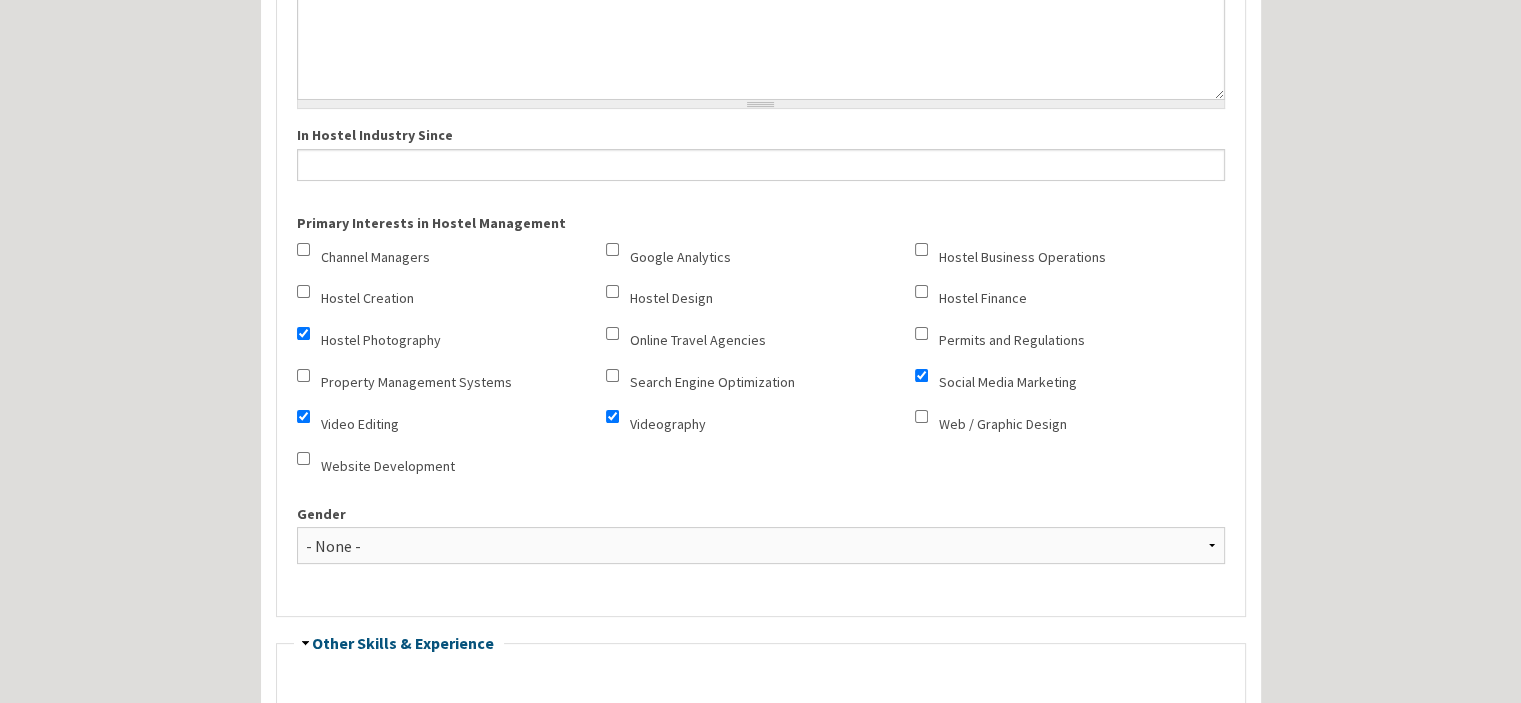 click on "Property Management Systems" at bounding box center (416, 382) 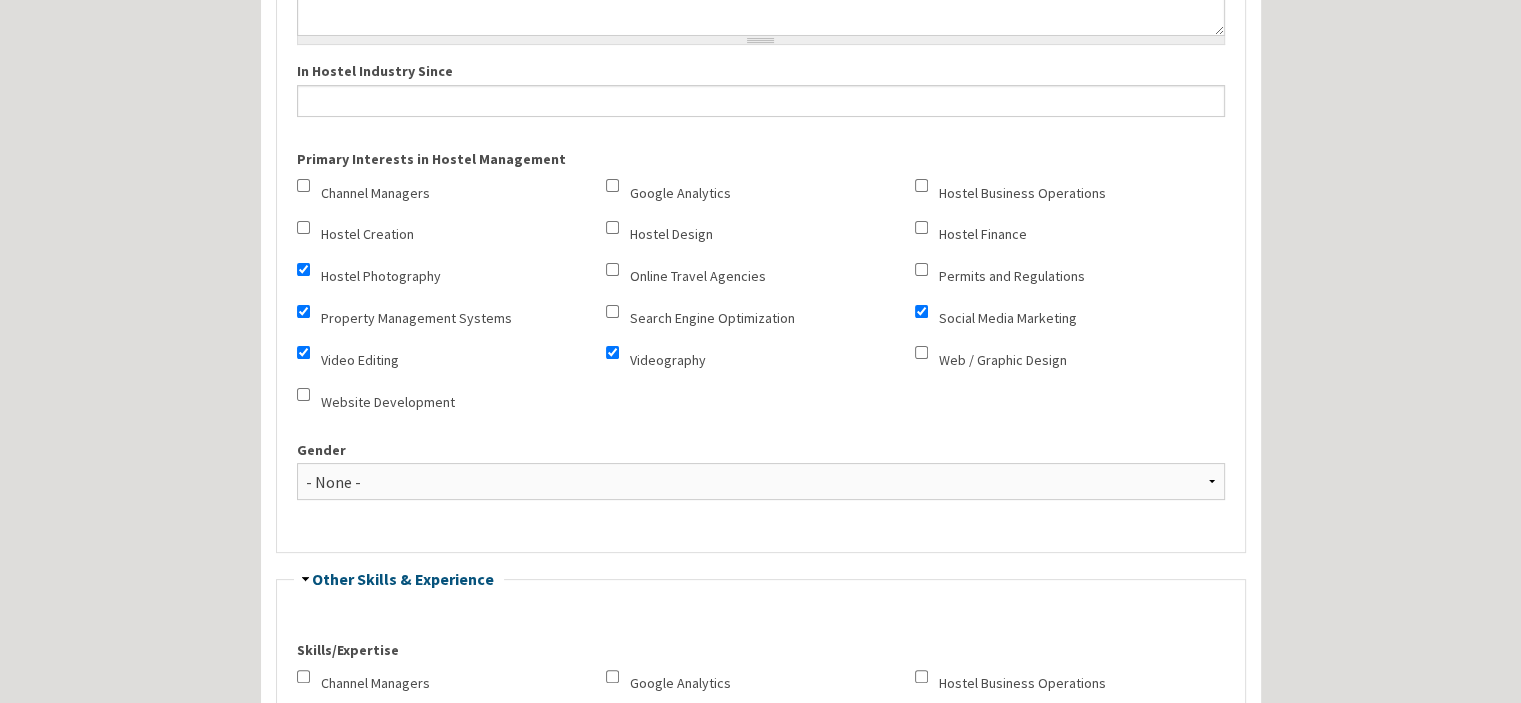 scroll, scrollTop: 533, scrollLeft: 0, axis: vertical 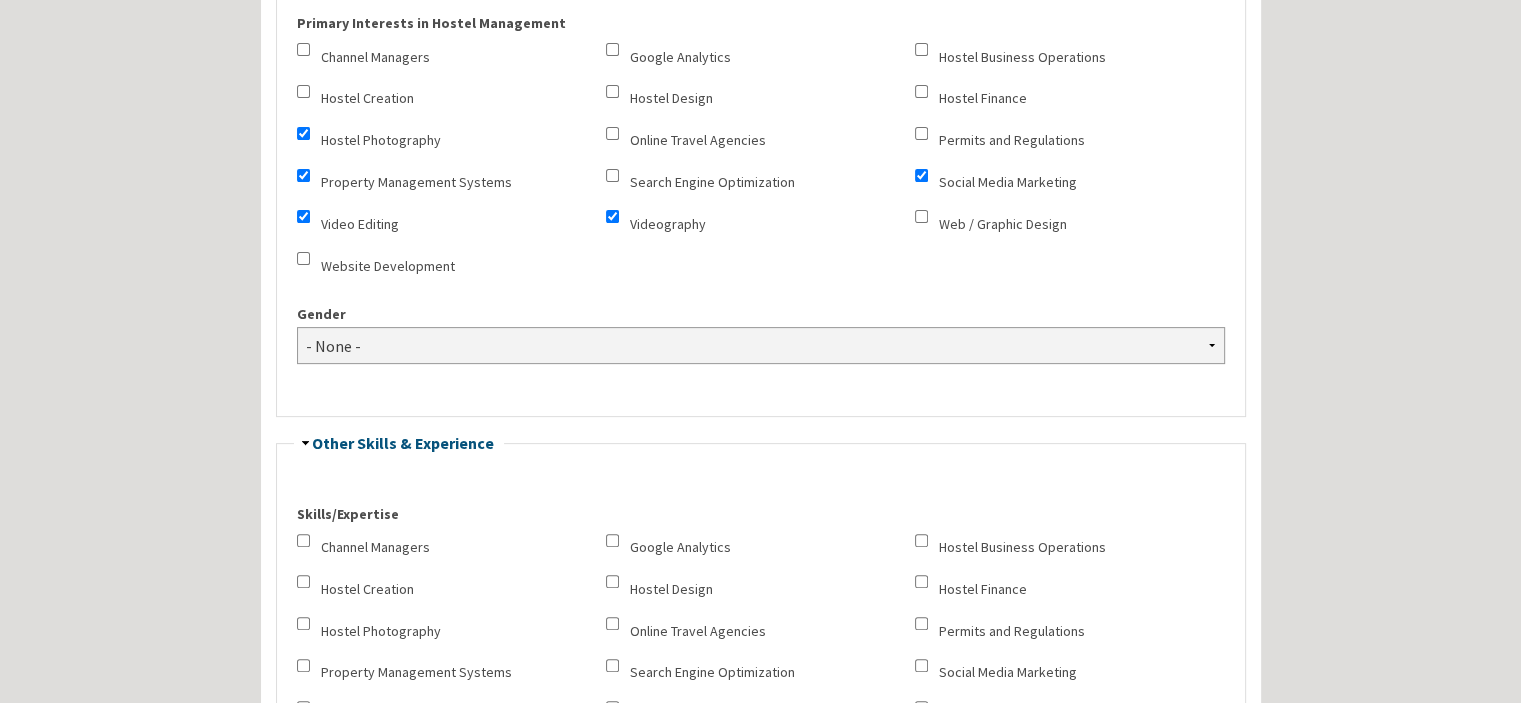 click on "- None - Female Male Non-binary Prefer not to say" at bounding box center (761, 345) 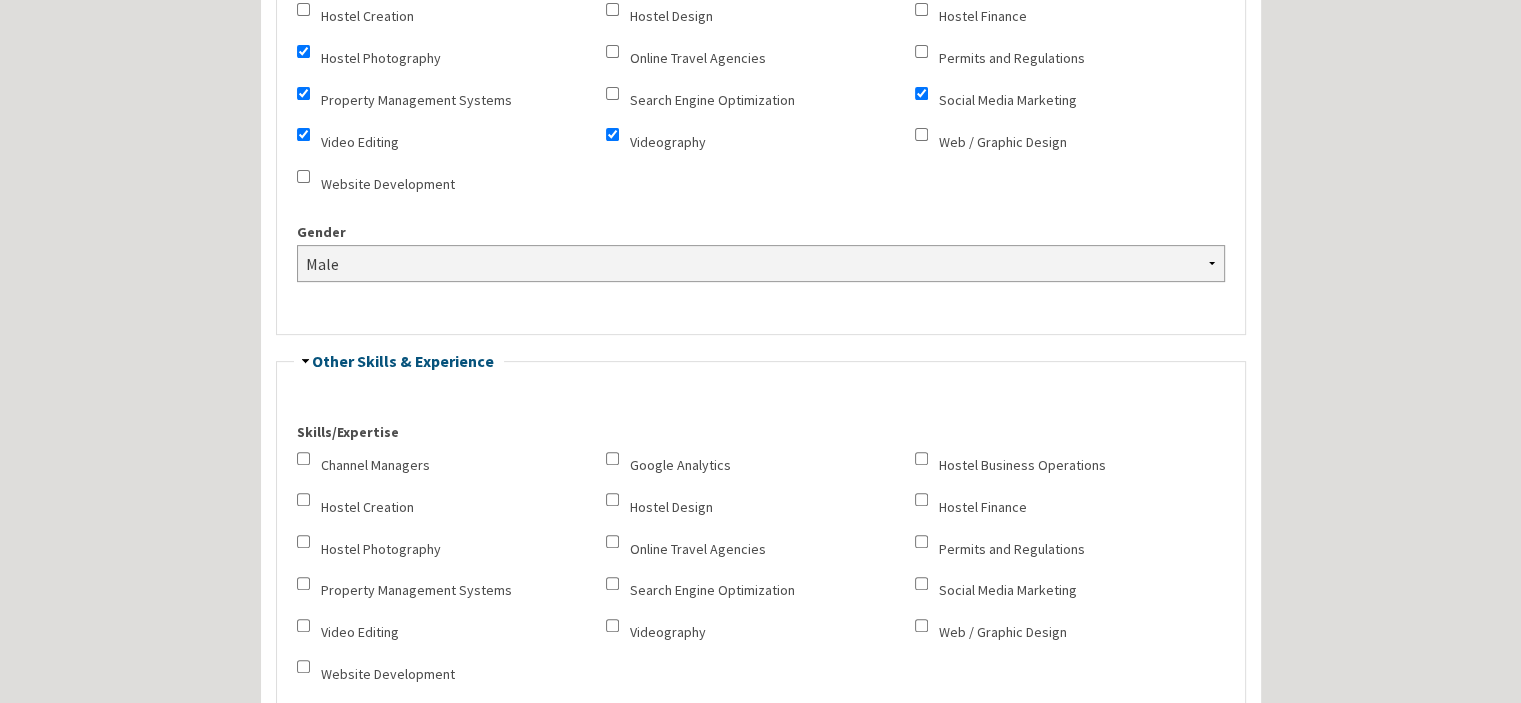 scroll, scrollTop: 800, scrollLeft: 0, axis: vertical 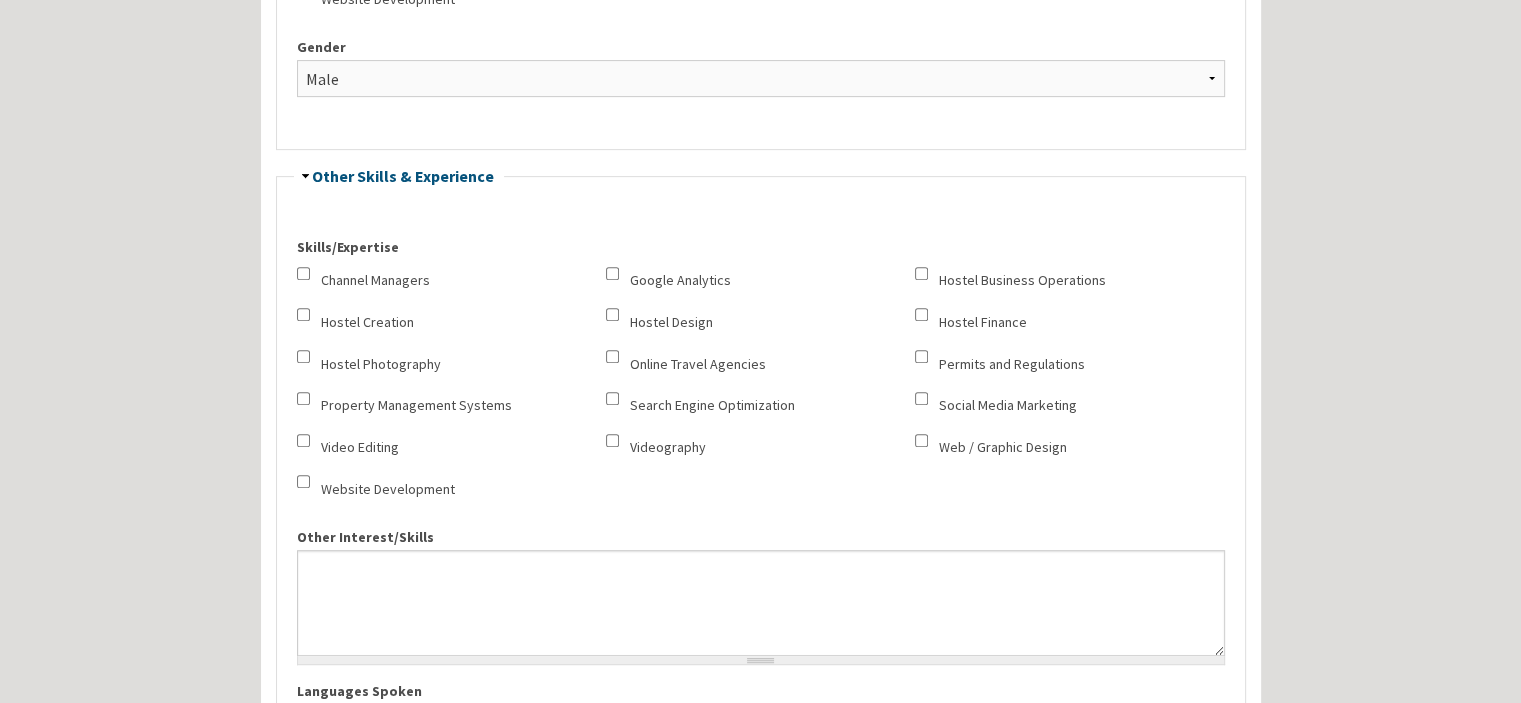 click on "Hostel Photography" at bounding box center [381, 364] 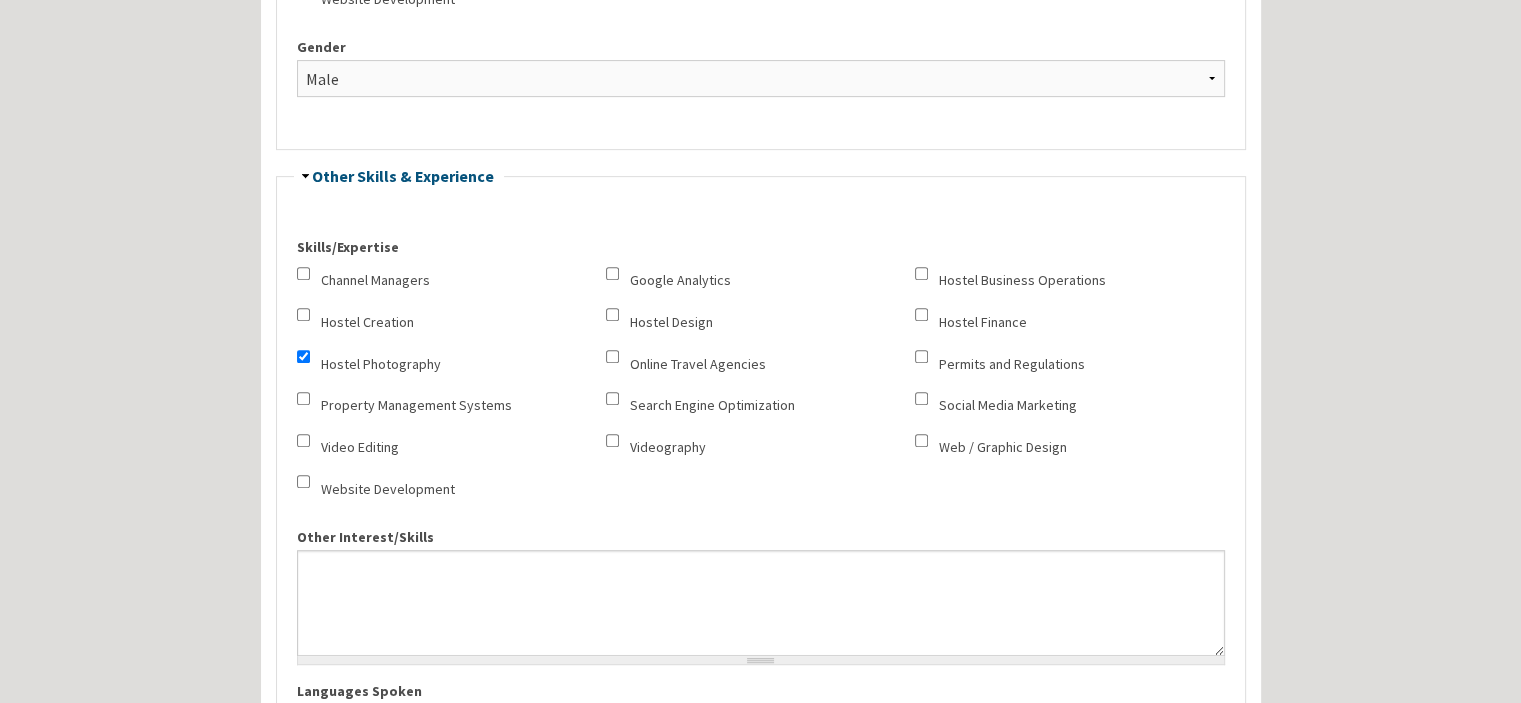 click on "Hostel Creation" at bounding box center [367, 322] 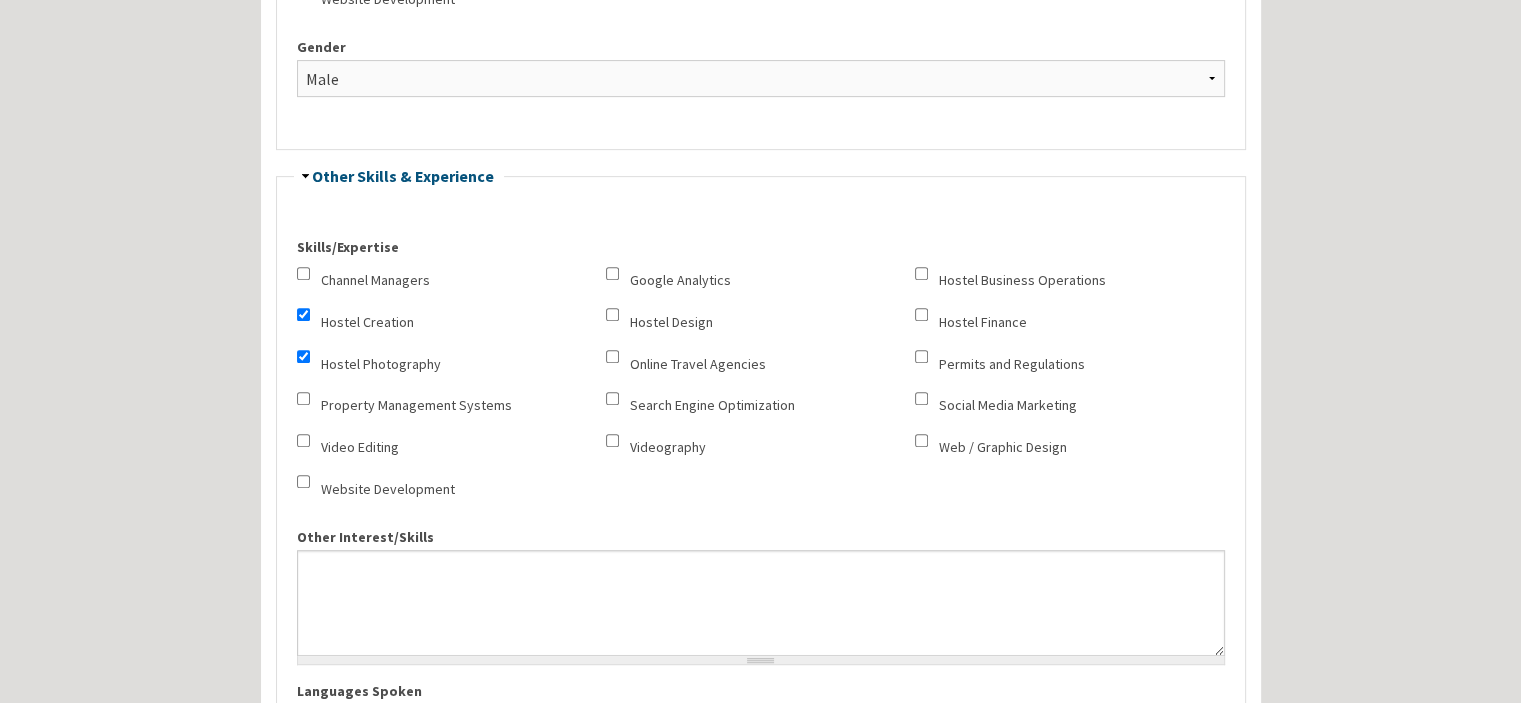 click on "Channel Managers" at bounding box center (375, 280) 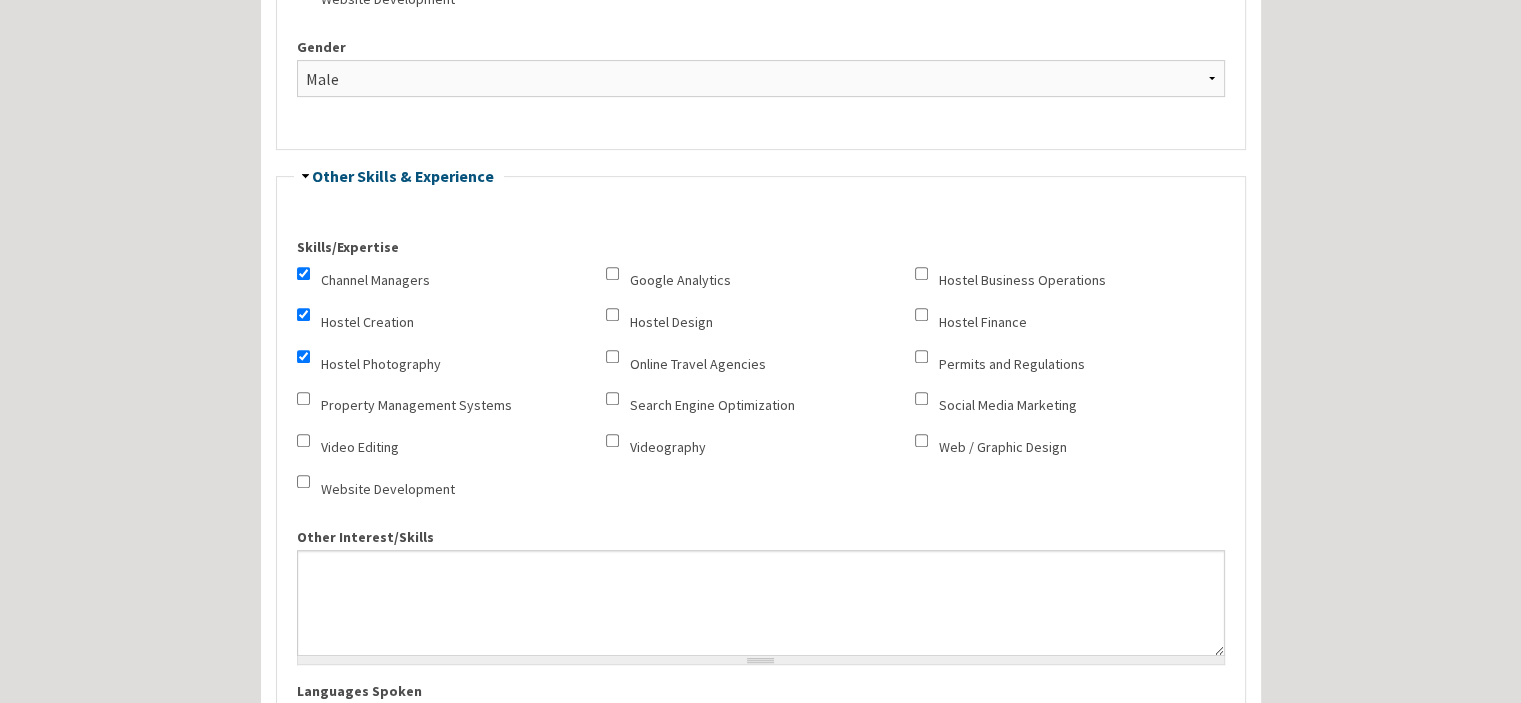 click on "Hostel Business Operations" at bounding box center (1022, 280) 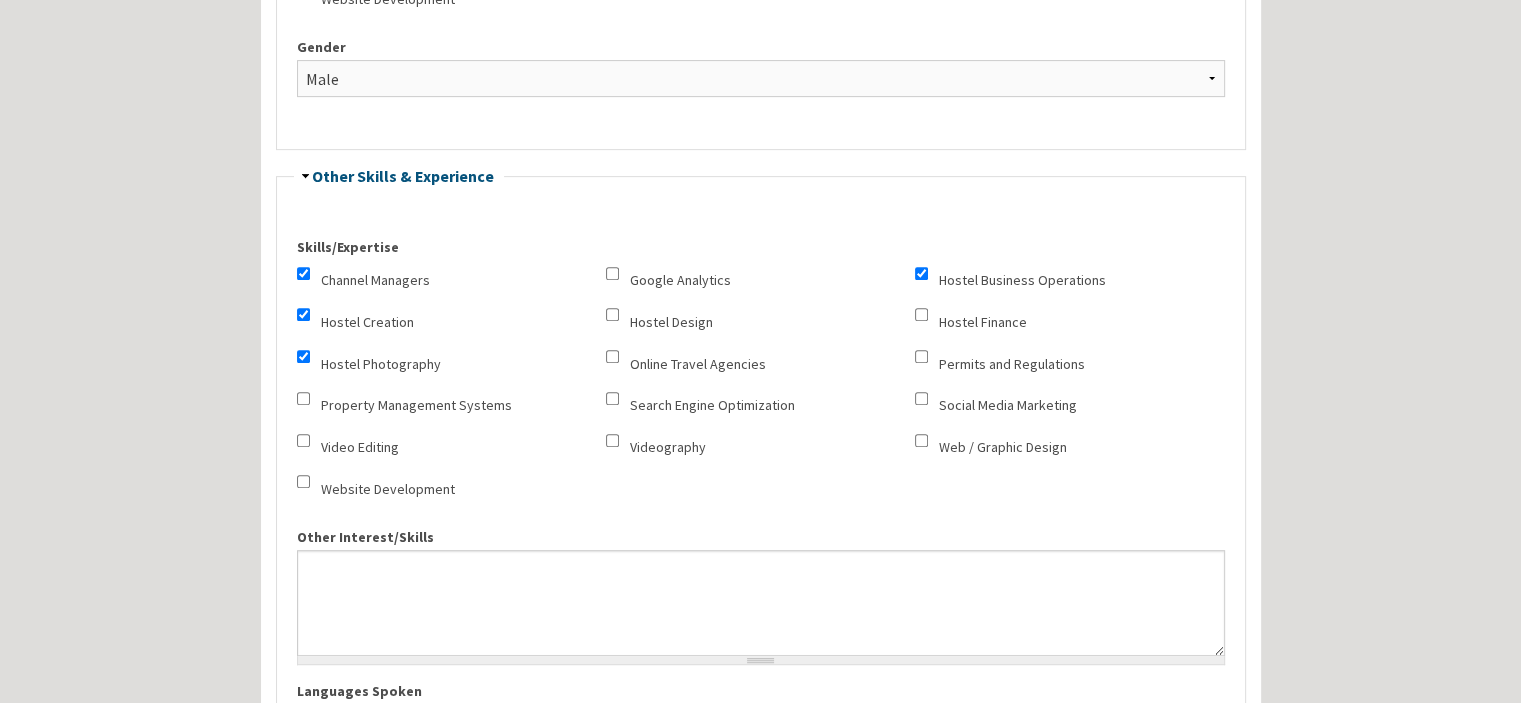 click on "Social Media Marketing" at bounding box center [1008, 405] 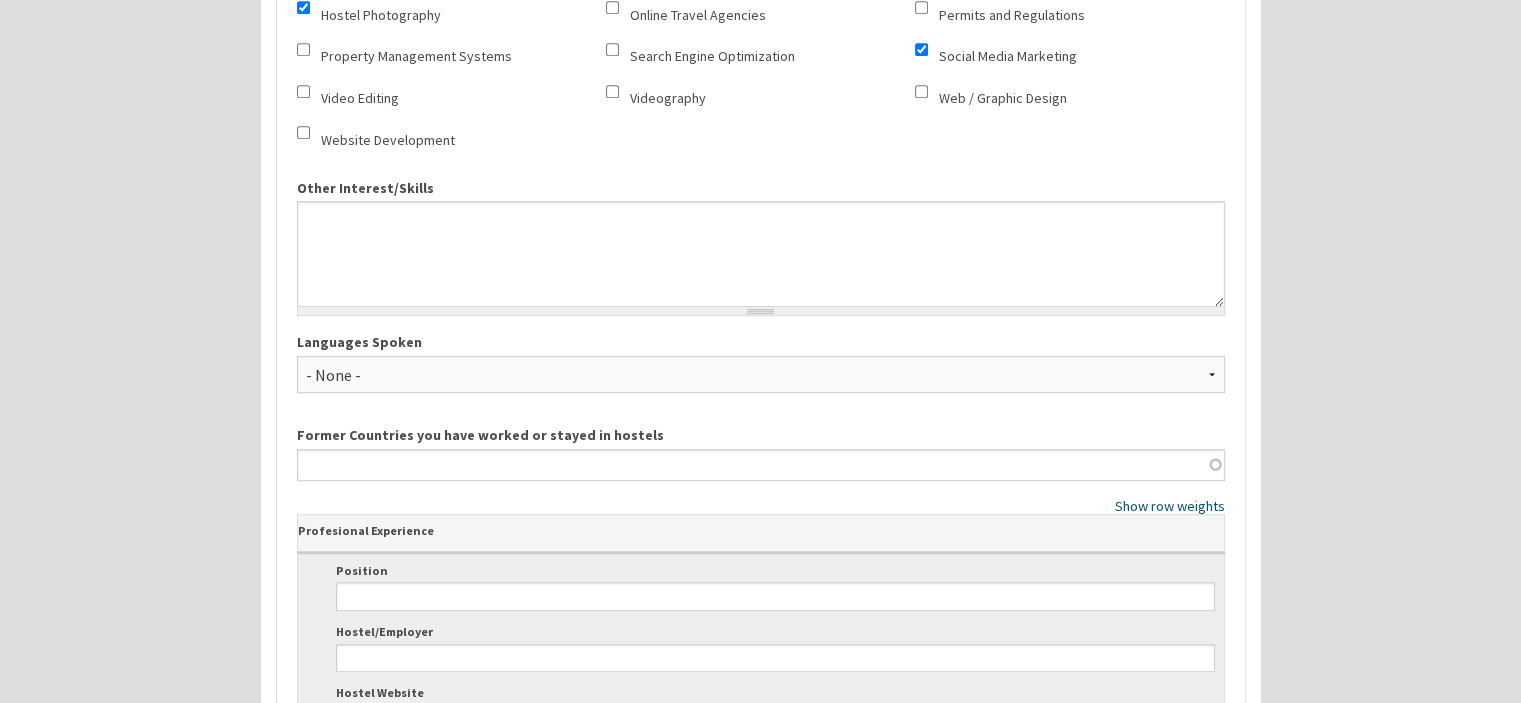 scroll, scrollTop: 1200, scrollLeft: 0, axis: vertical 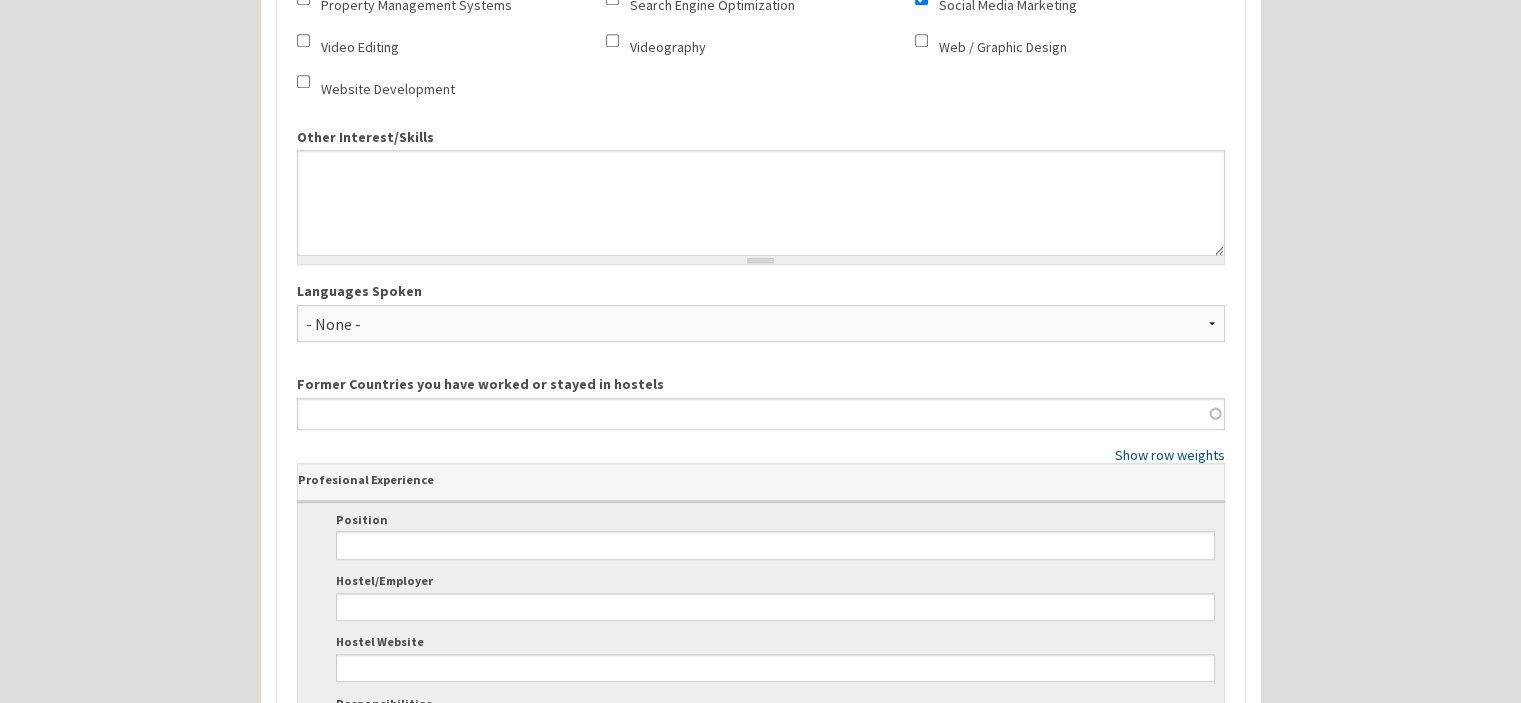 click on "Languages Spoken
- None -" at bounding box center (761, 90) 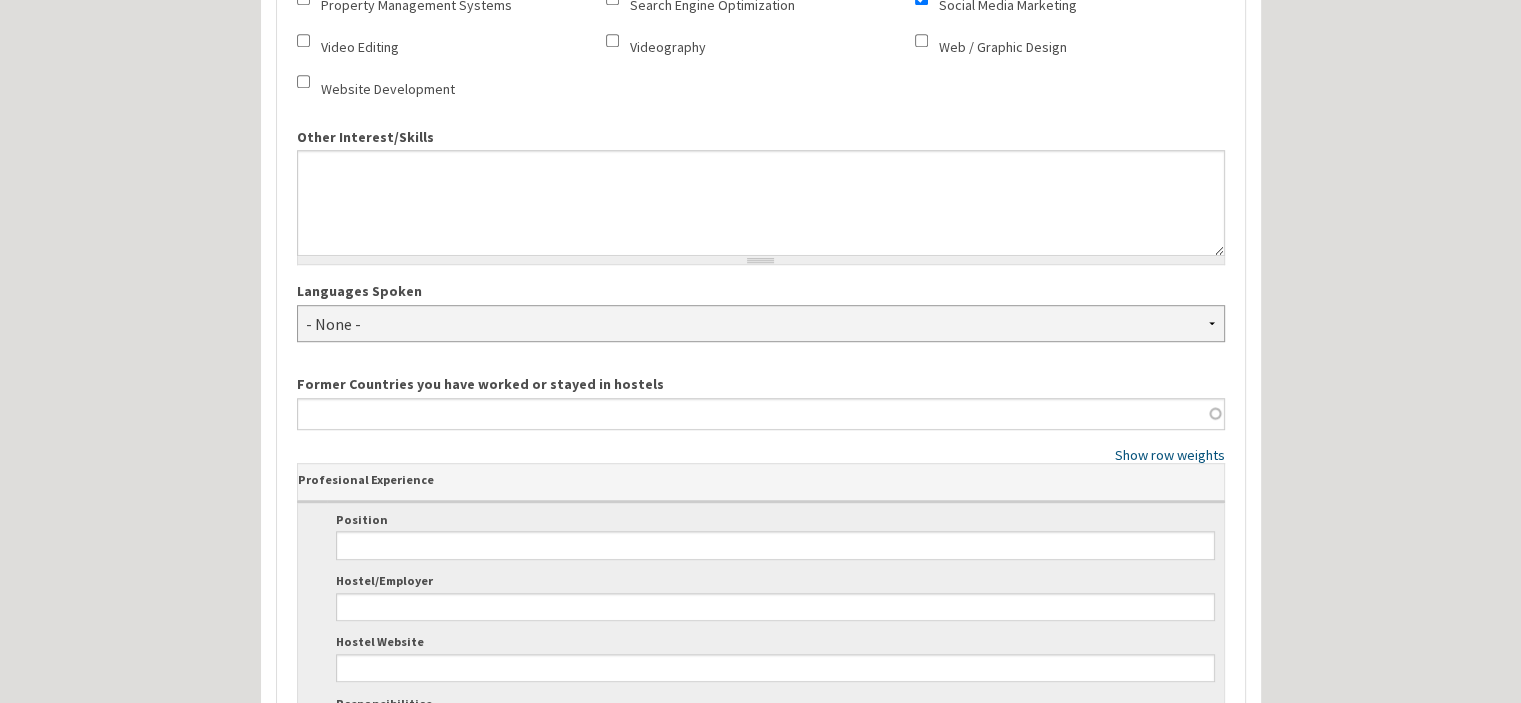 click on "- None -" at bounding box center (761, 323) 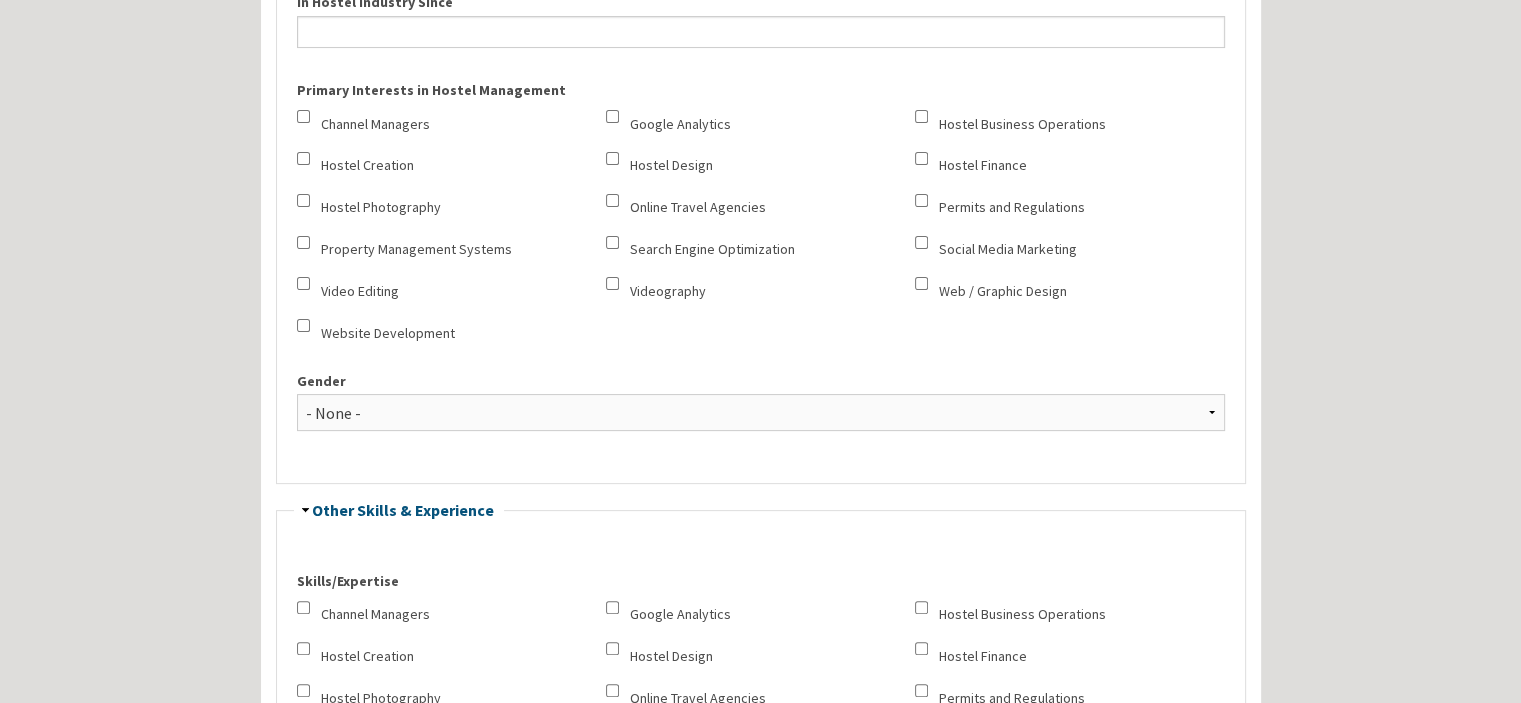 scroll, scrollTop: 333, scrollLeft: 0, axis: vertical 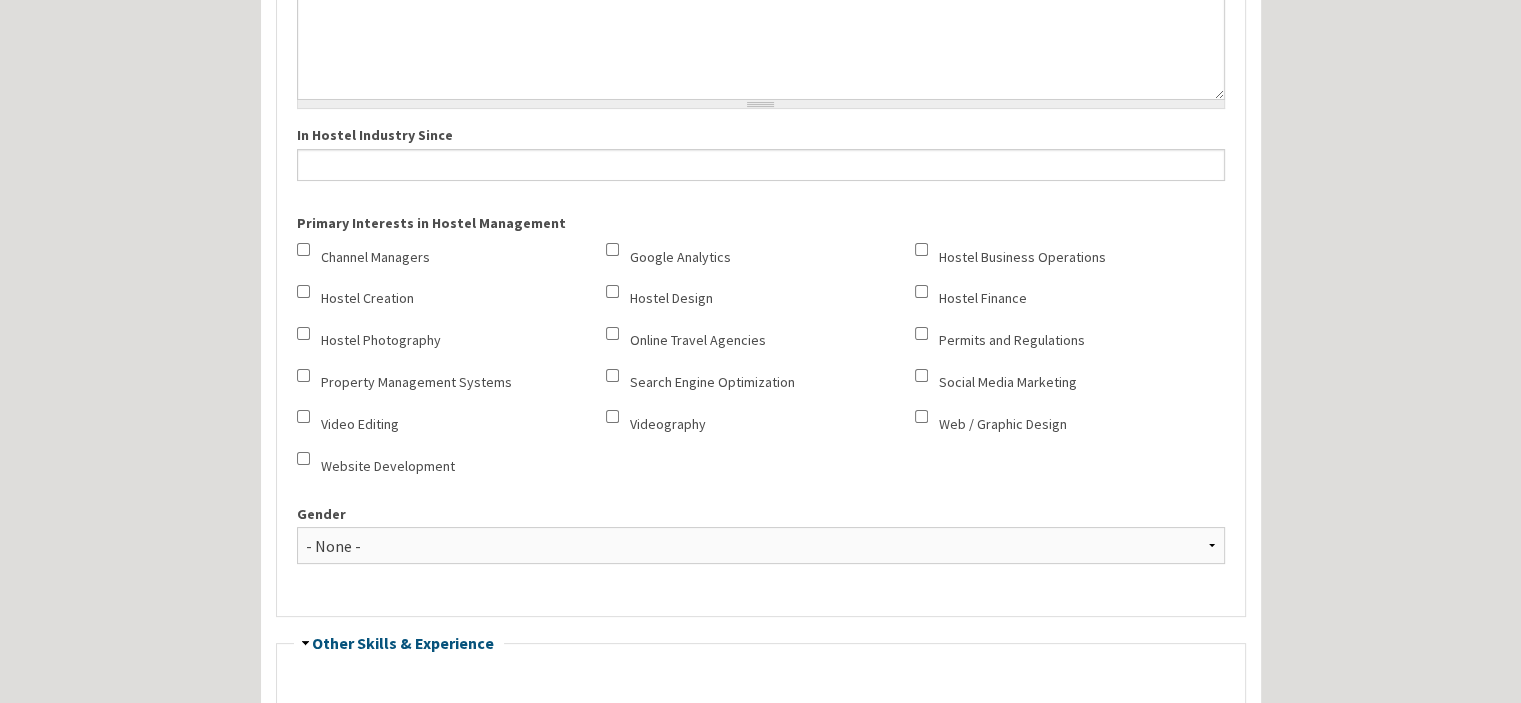 click on "Social Media Marketing" at bounding box center (1008, 382) 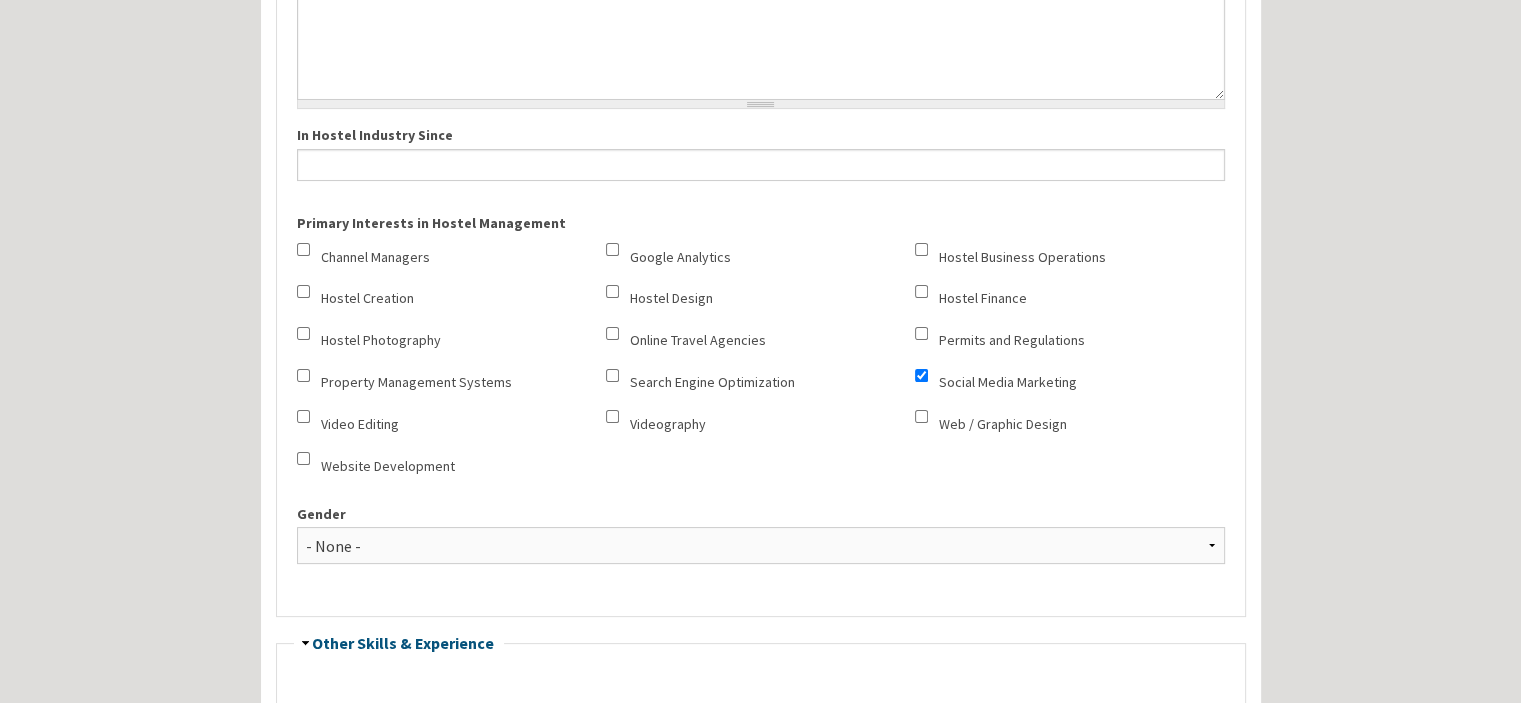click on "Hostel Business Operations" at bounding box center (1069, 257) 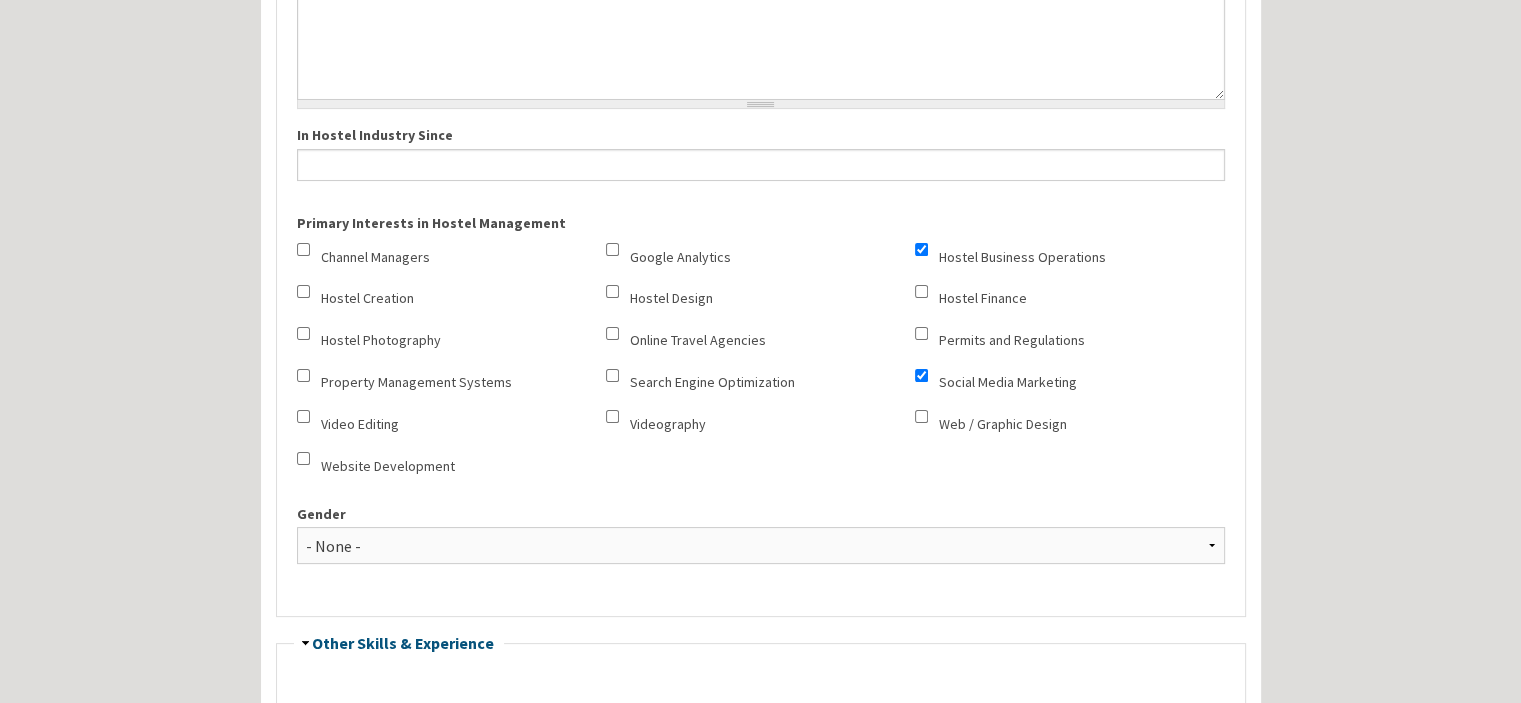 click on "Video Editing" at bounding box center [360, 424] 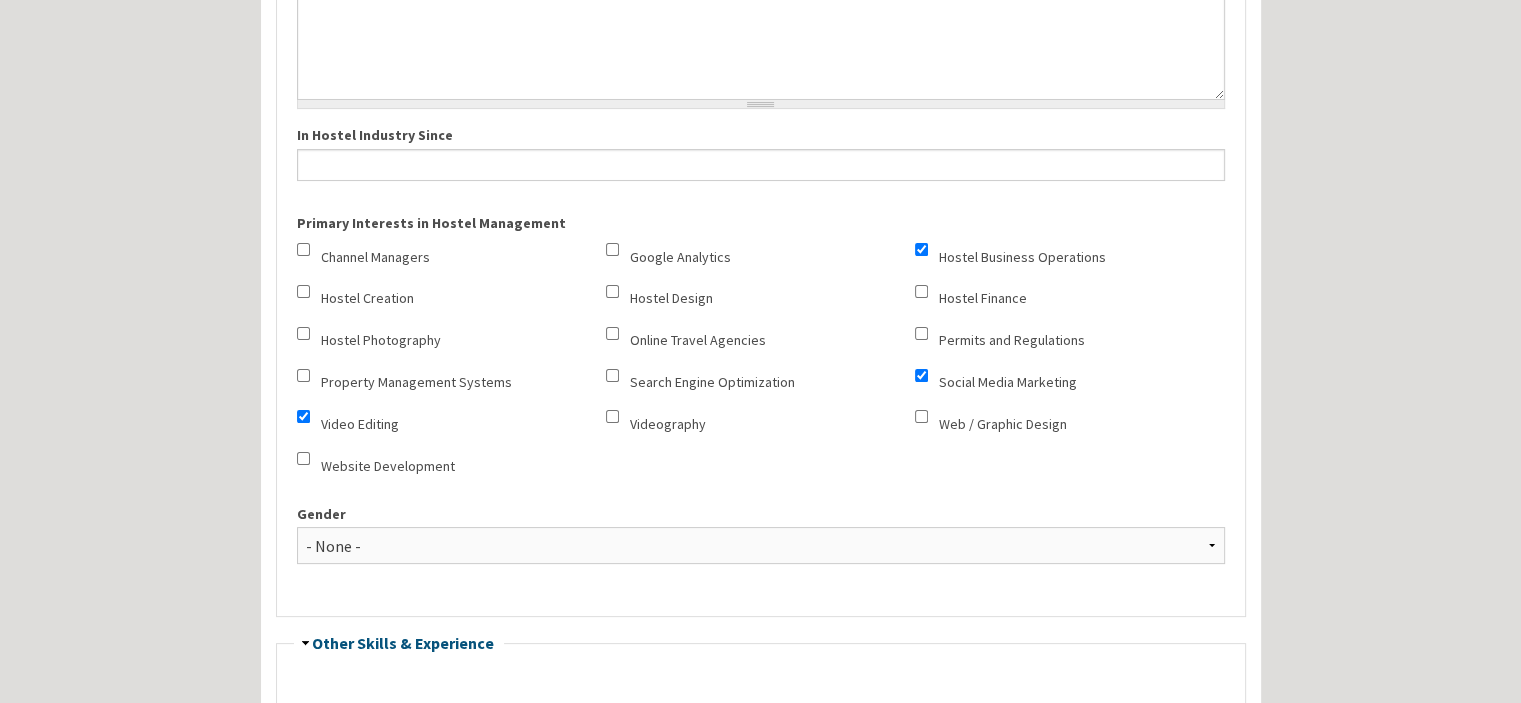 click on "Property Management Systems" at bounding box center (416, 382) 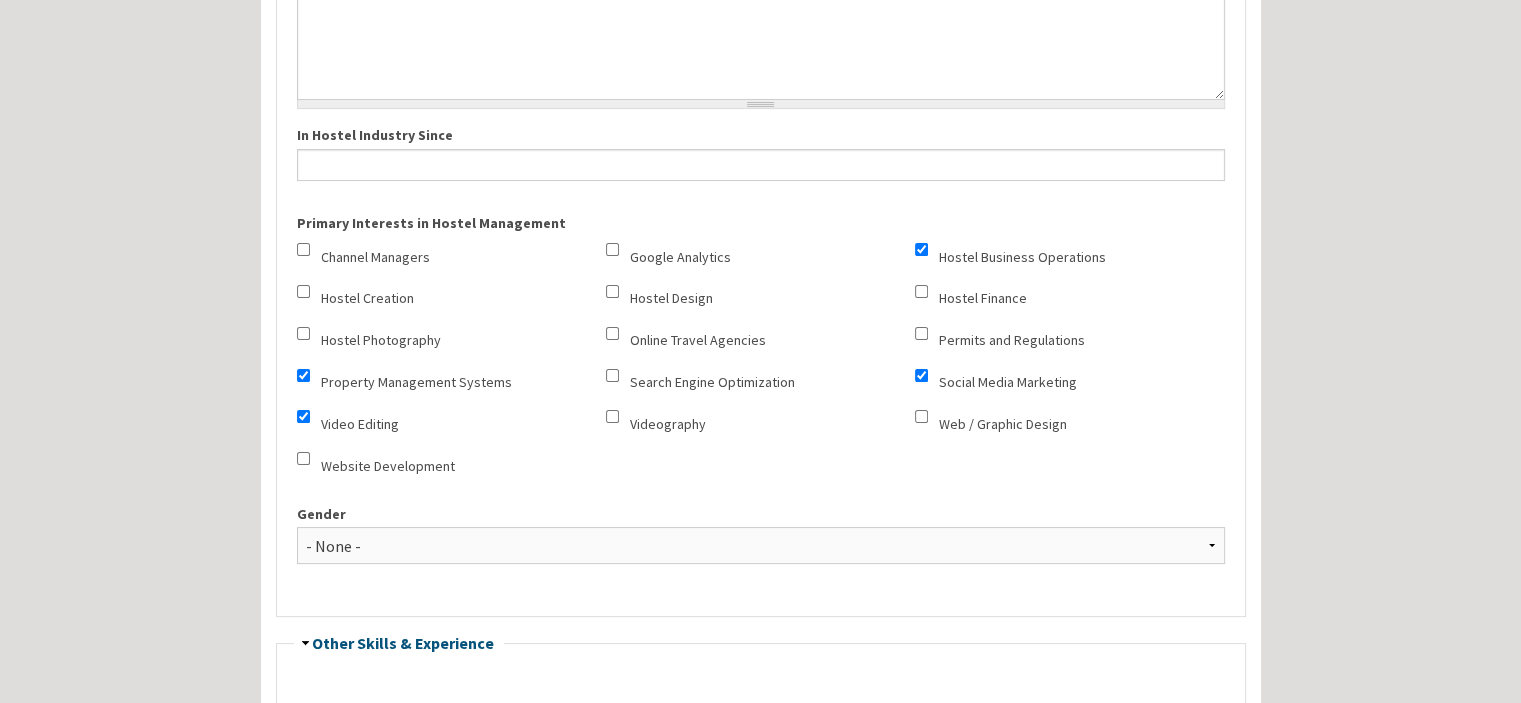 click on "Videography" at bounding box center [760, 424] 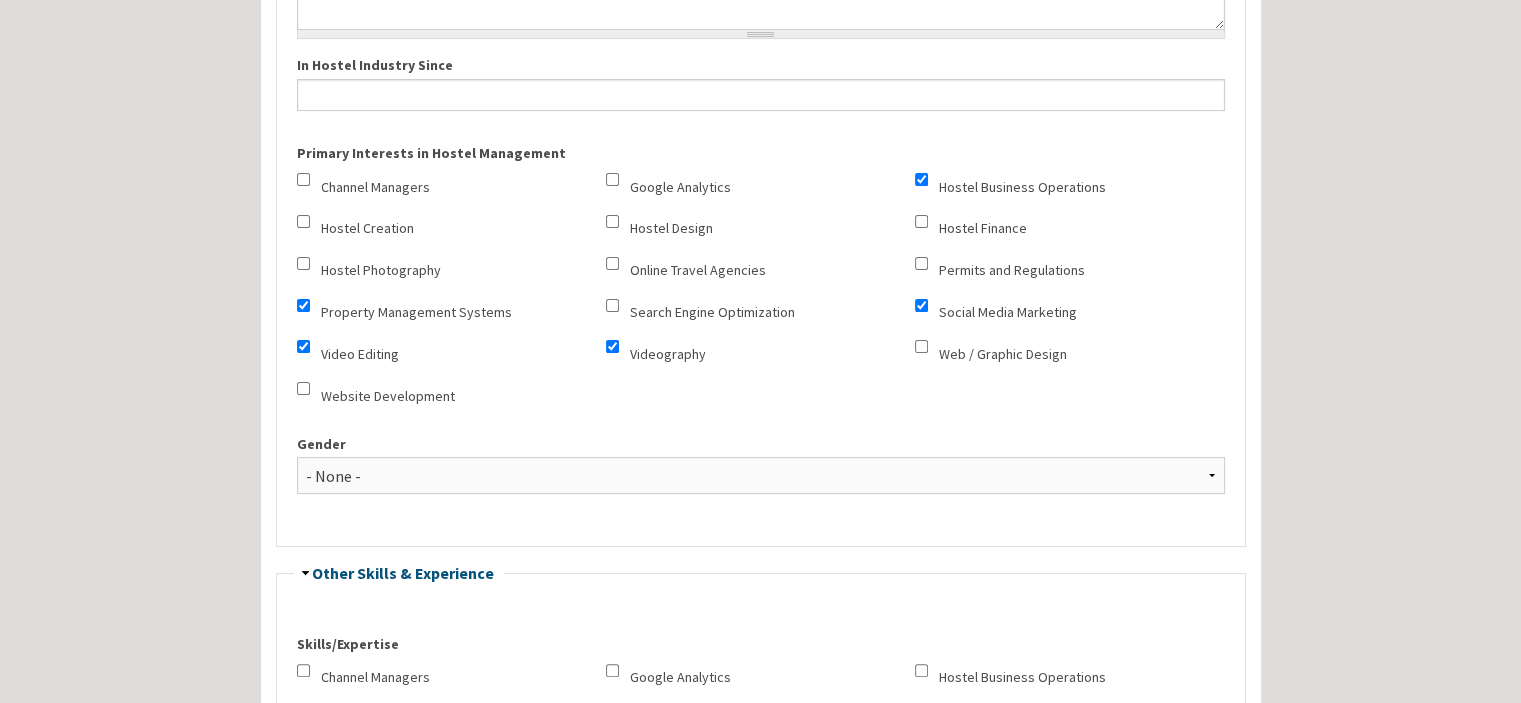 scroll, scrollTop: 533, scrollLeft: 0, axis: vertical 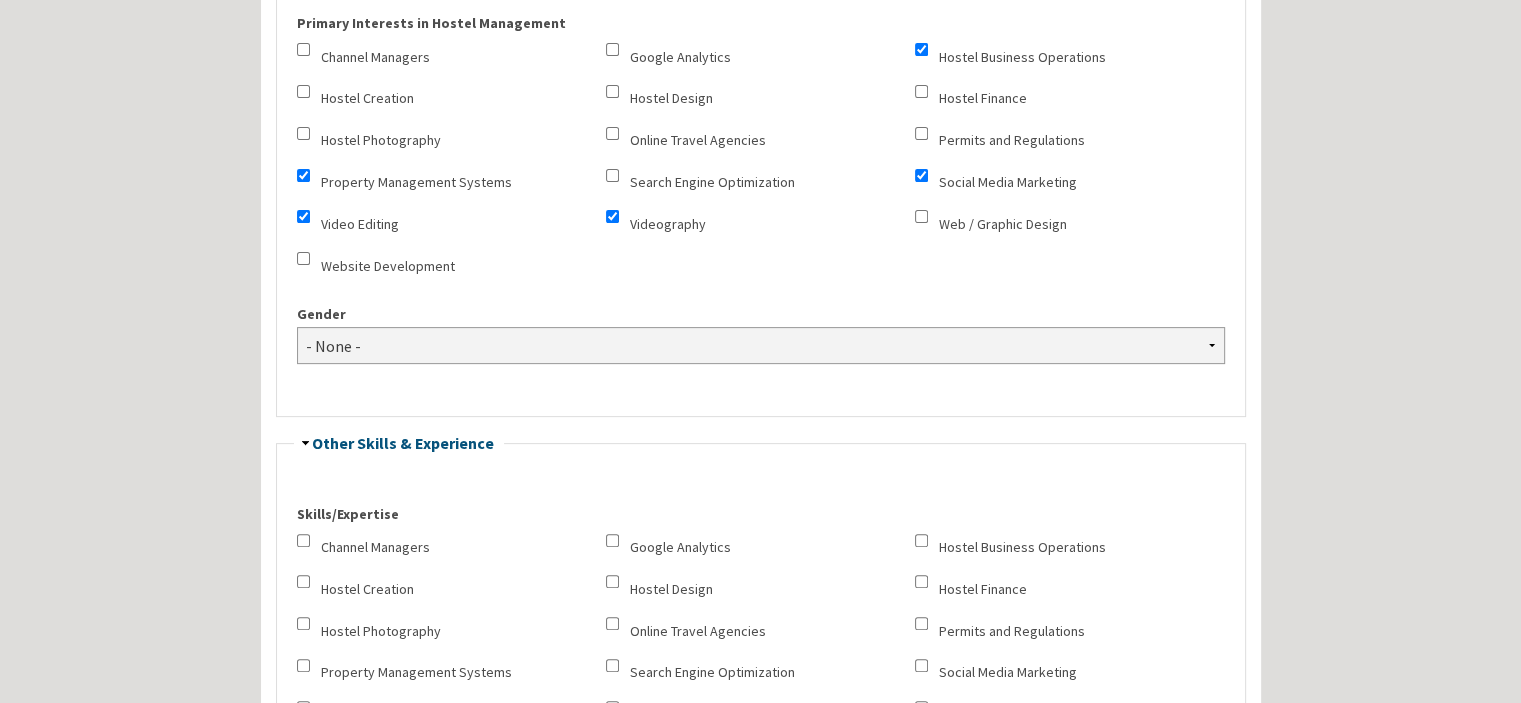 click on "- None - Female Male Non-binary Prefer not to say" at bounding box center (761, 345) 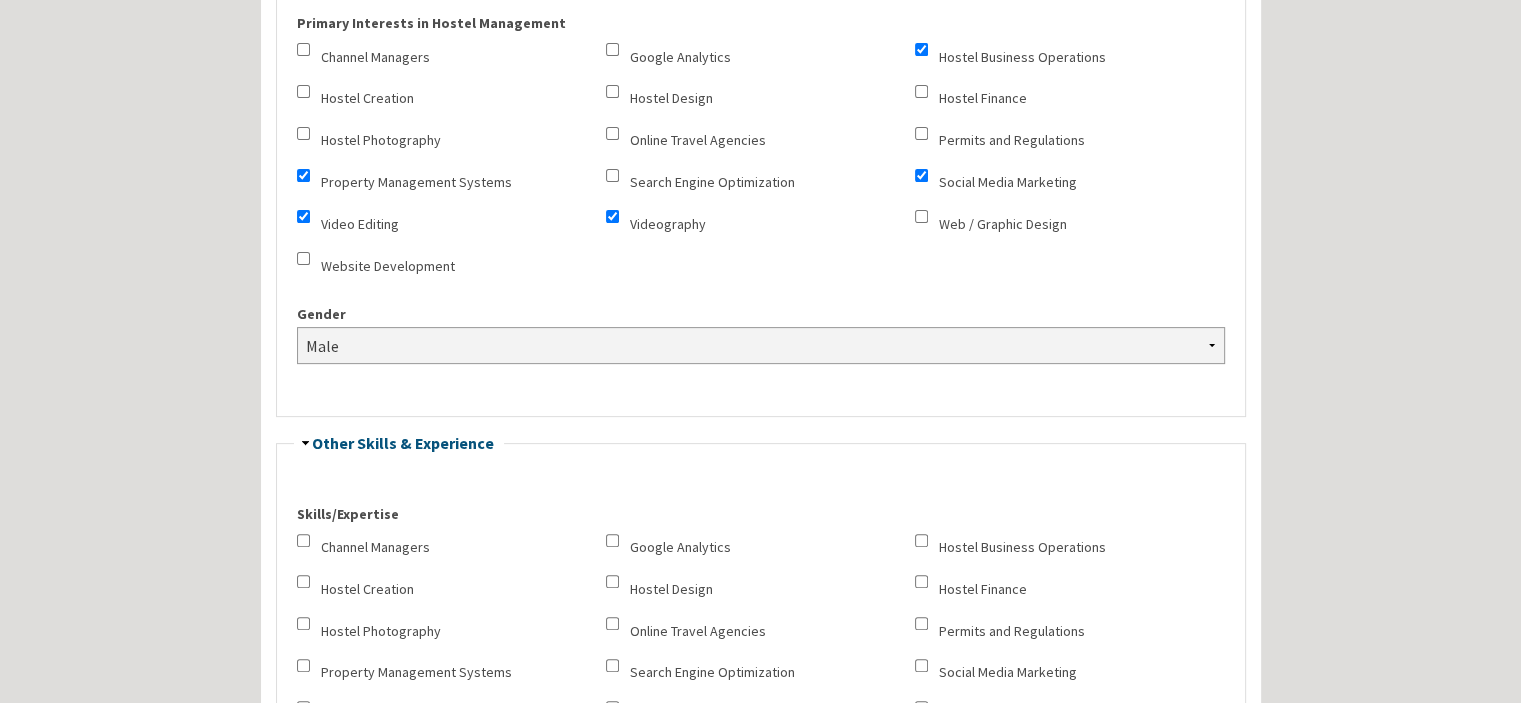 click on "- None - Female Male Non-binary Prefer not to say" at bounding box center [761, 345] 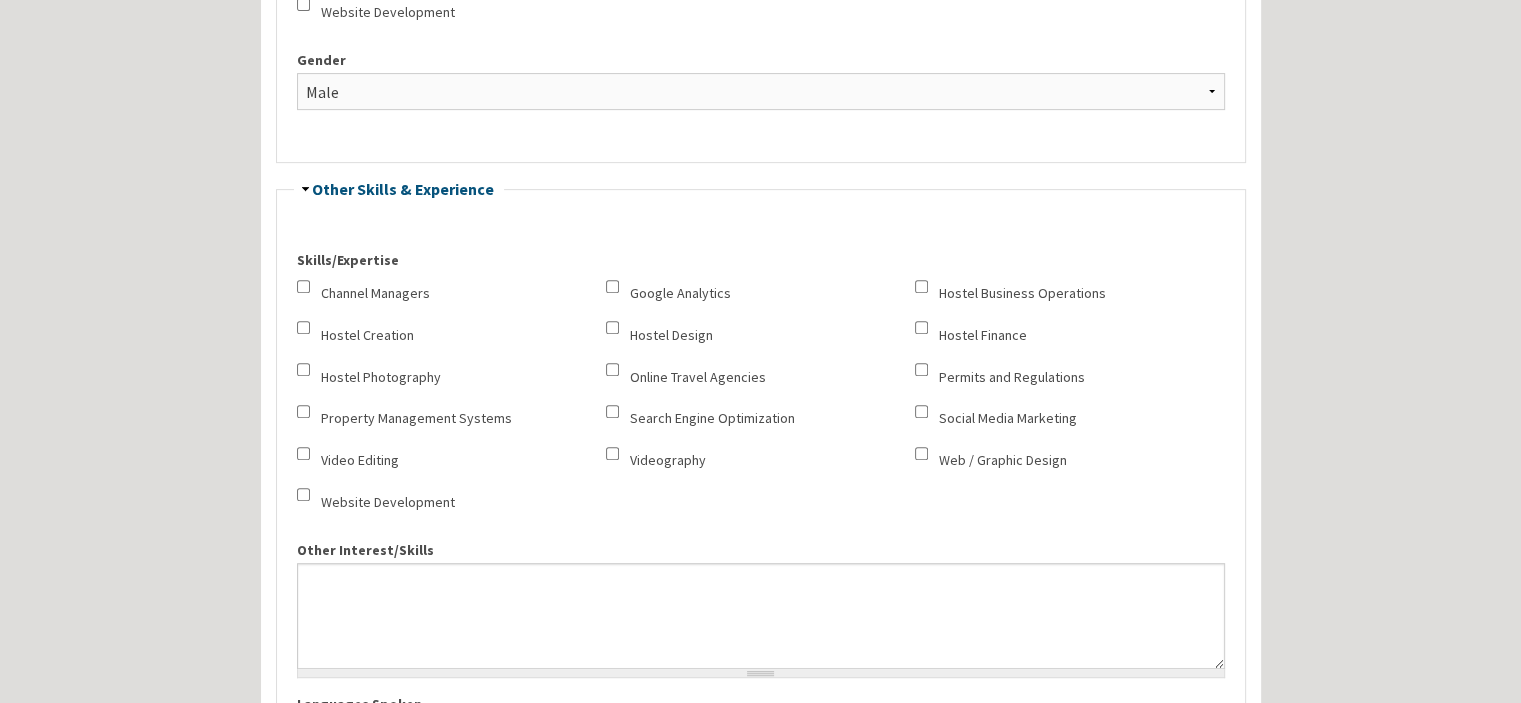 scroll, scrollTop: 800, scrollLeft: 0, axis: vertical 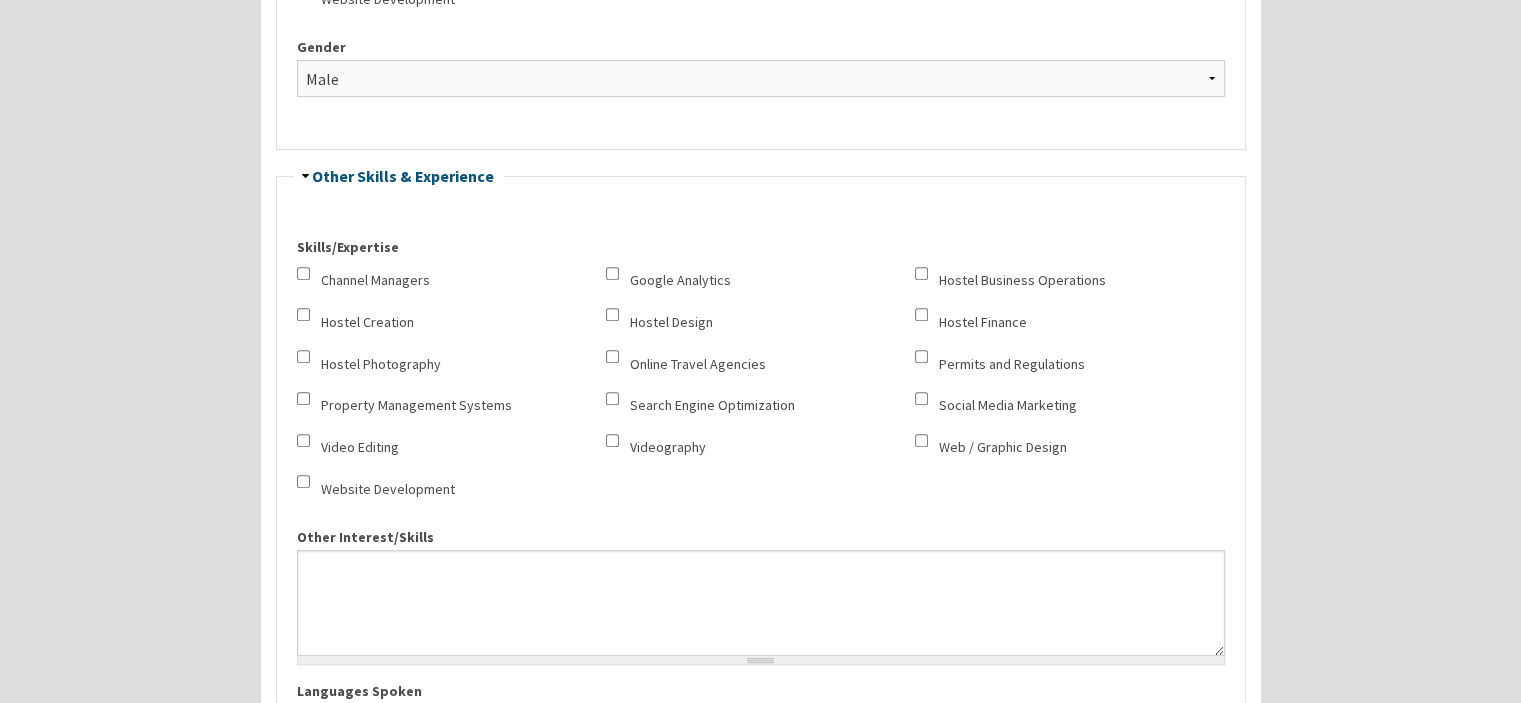 click on "Hostel Creation" at bounding box center [367, 322] 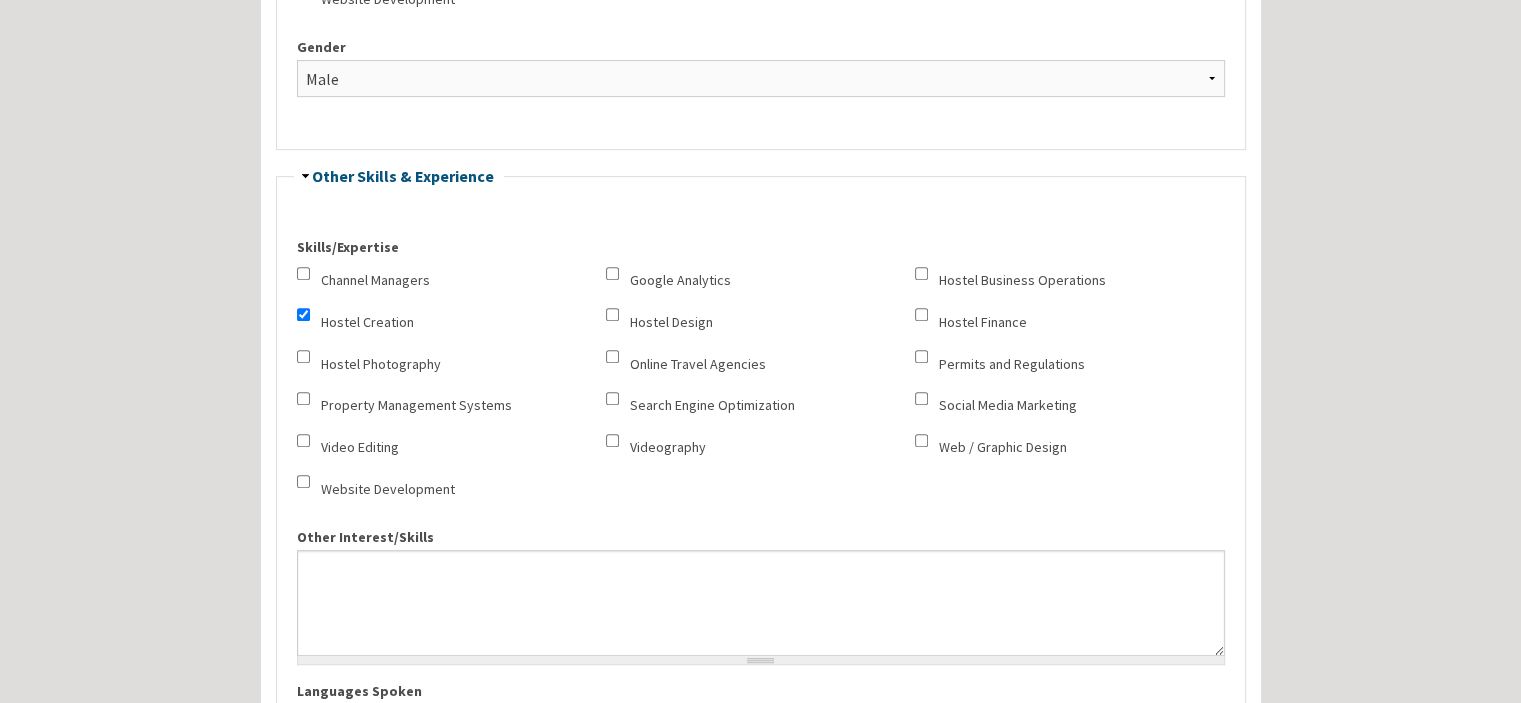 click on "Channel Managers" at bounding box center (375, 280) 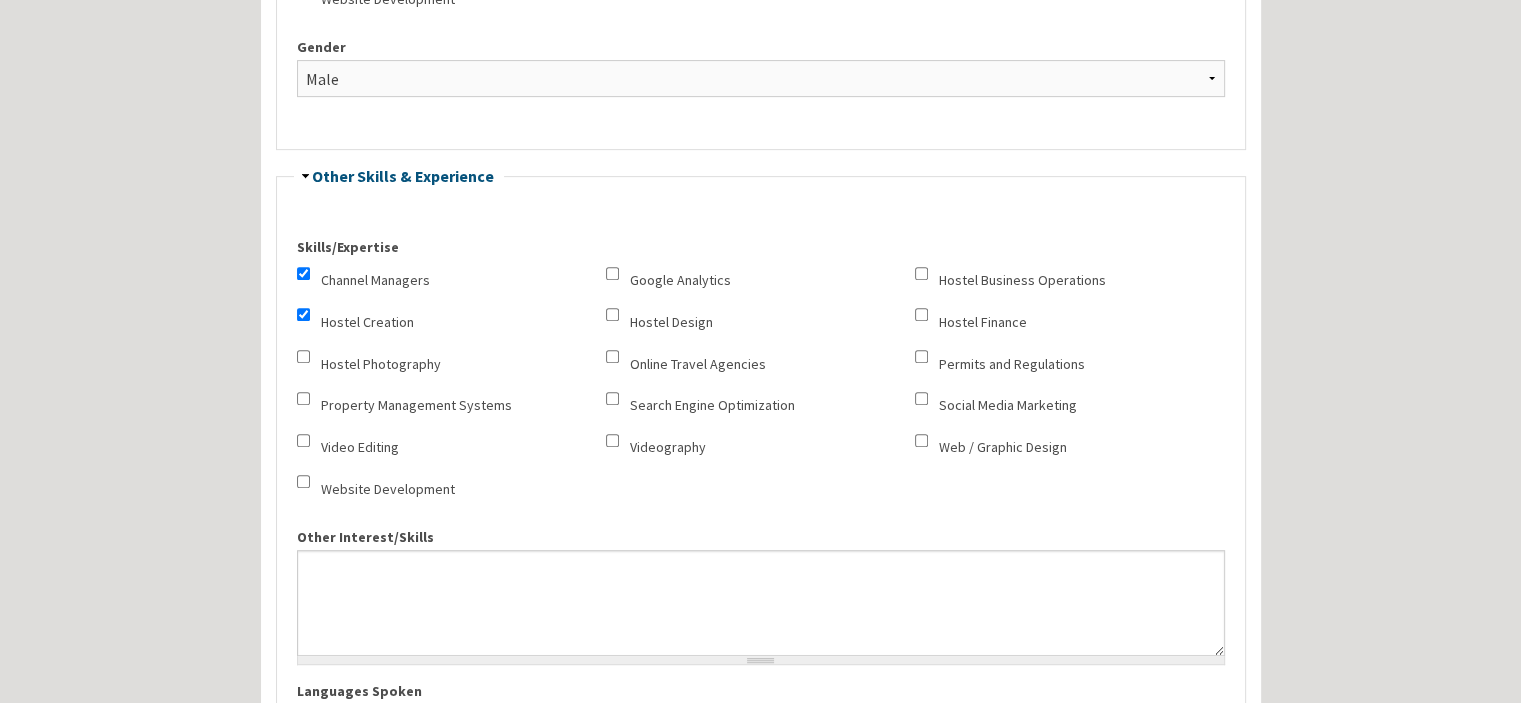 click on "Property Management Systems" at bounding box center [416, 405] 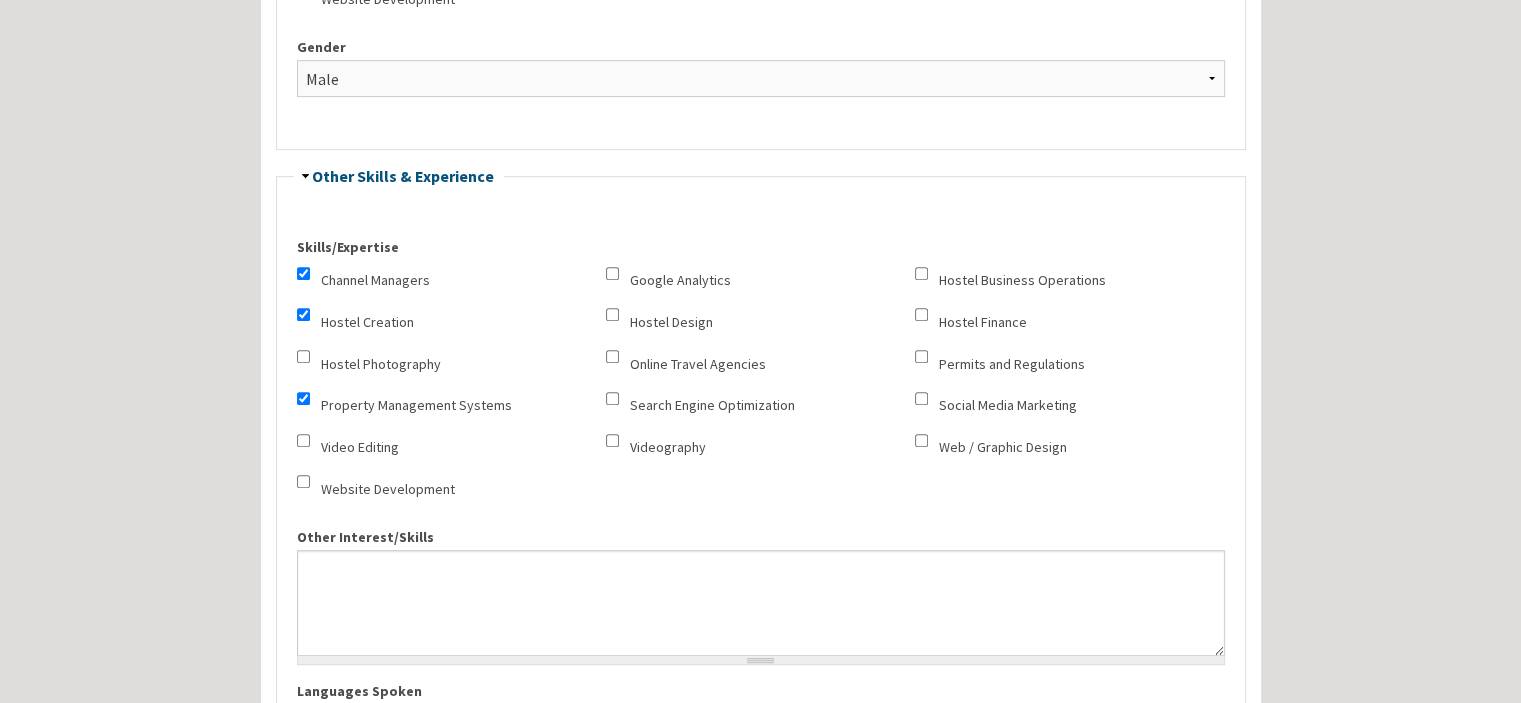 click on "Video Editing" at bounding box center [360, 447] 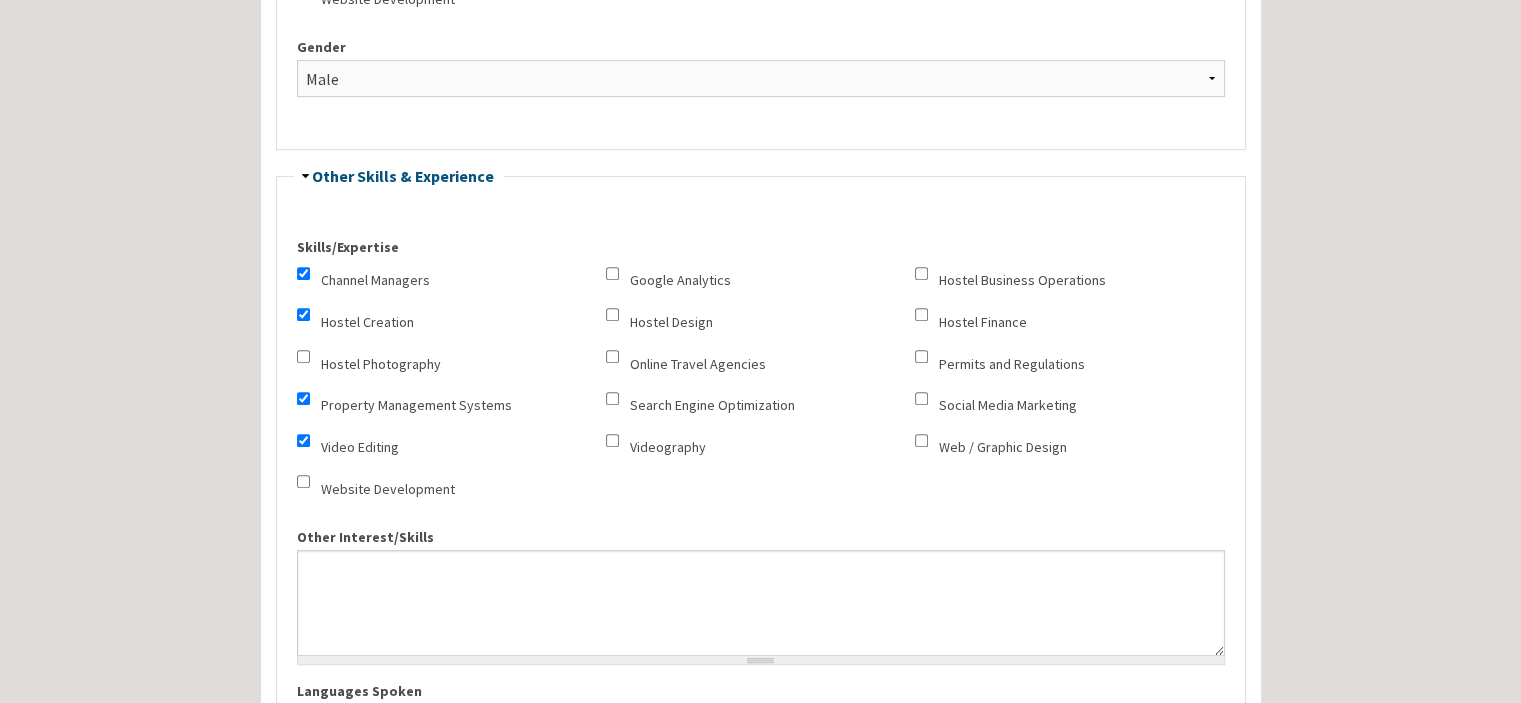 click on "Videography" at bounding box center (668, 447) 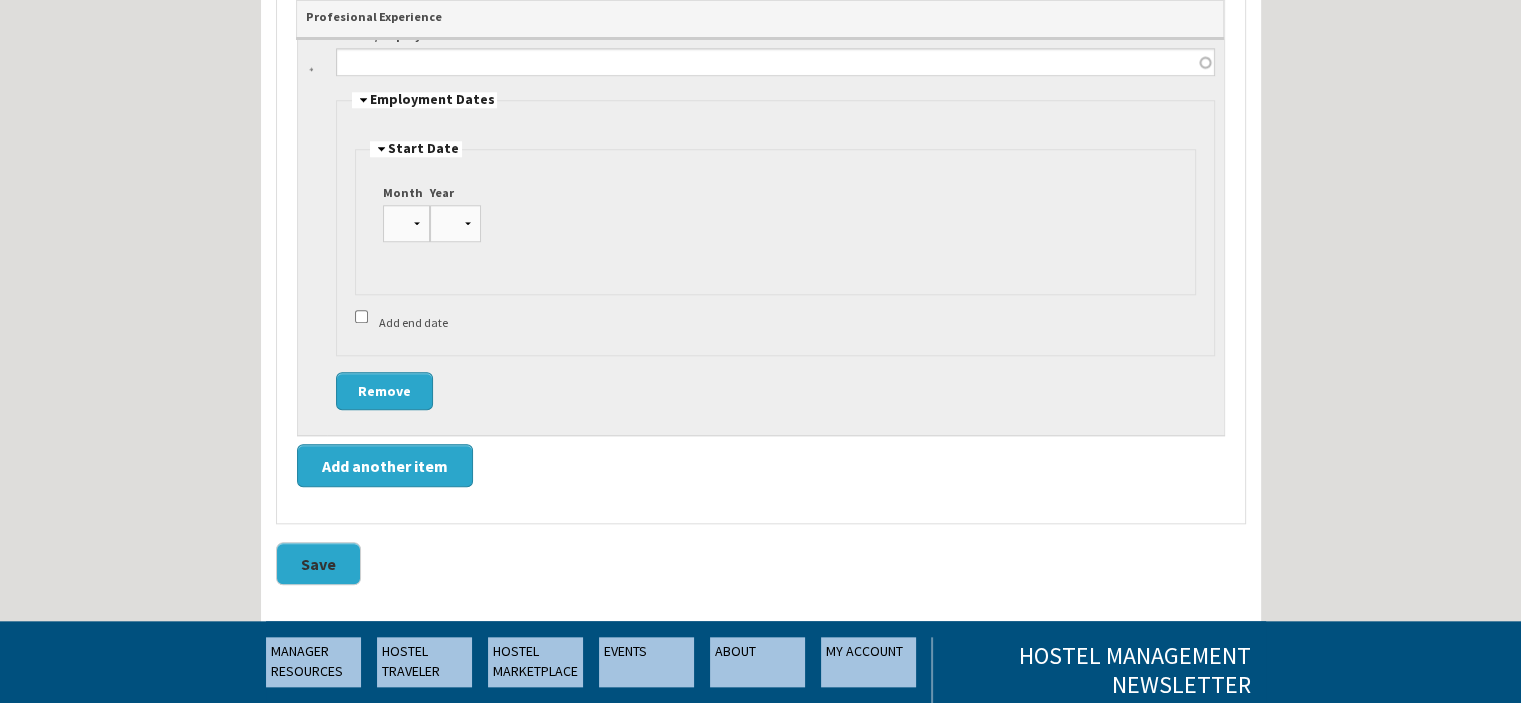 scroll, scrollTop: 2000, scrollLeft: 0, axis: vertical 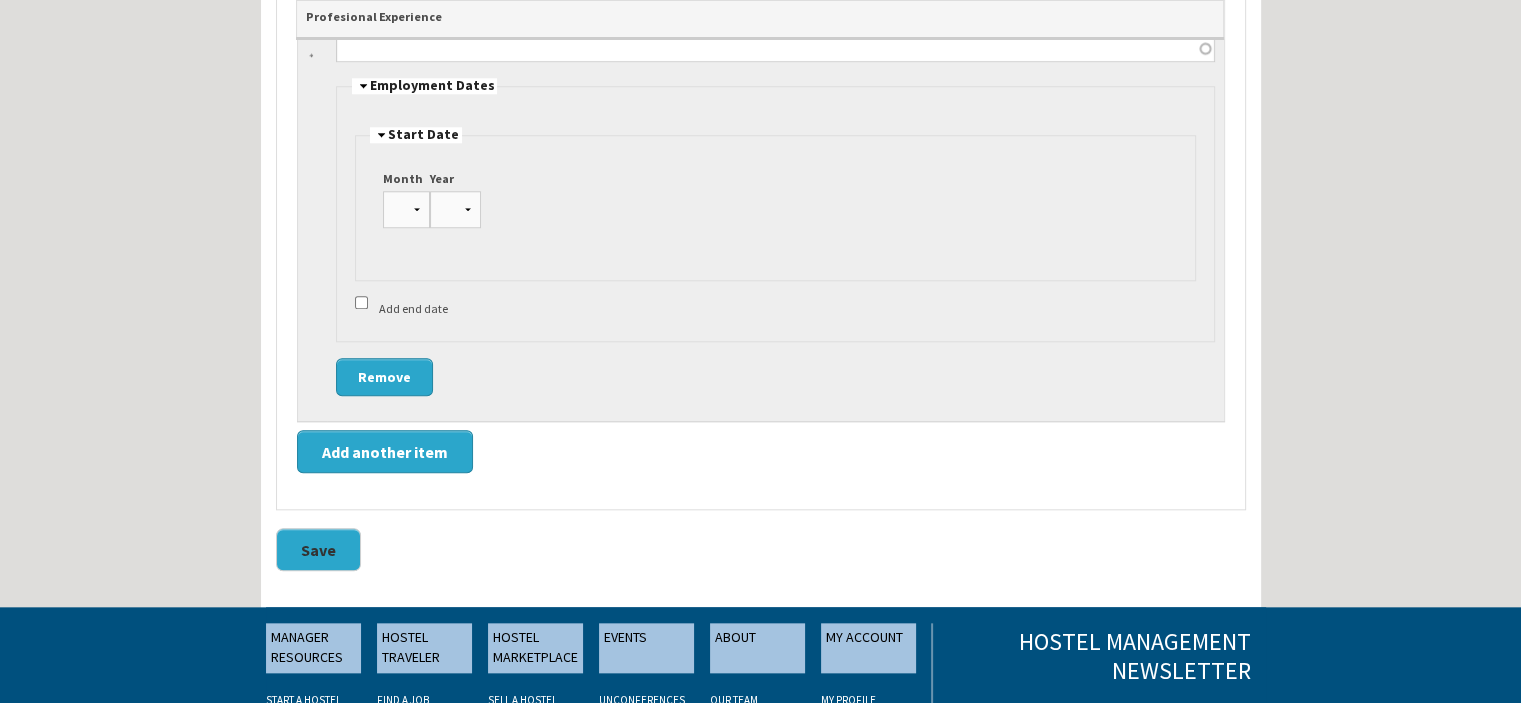 click on "Save" at bounding box center [318, 549] 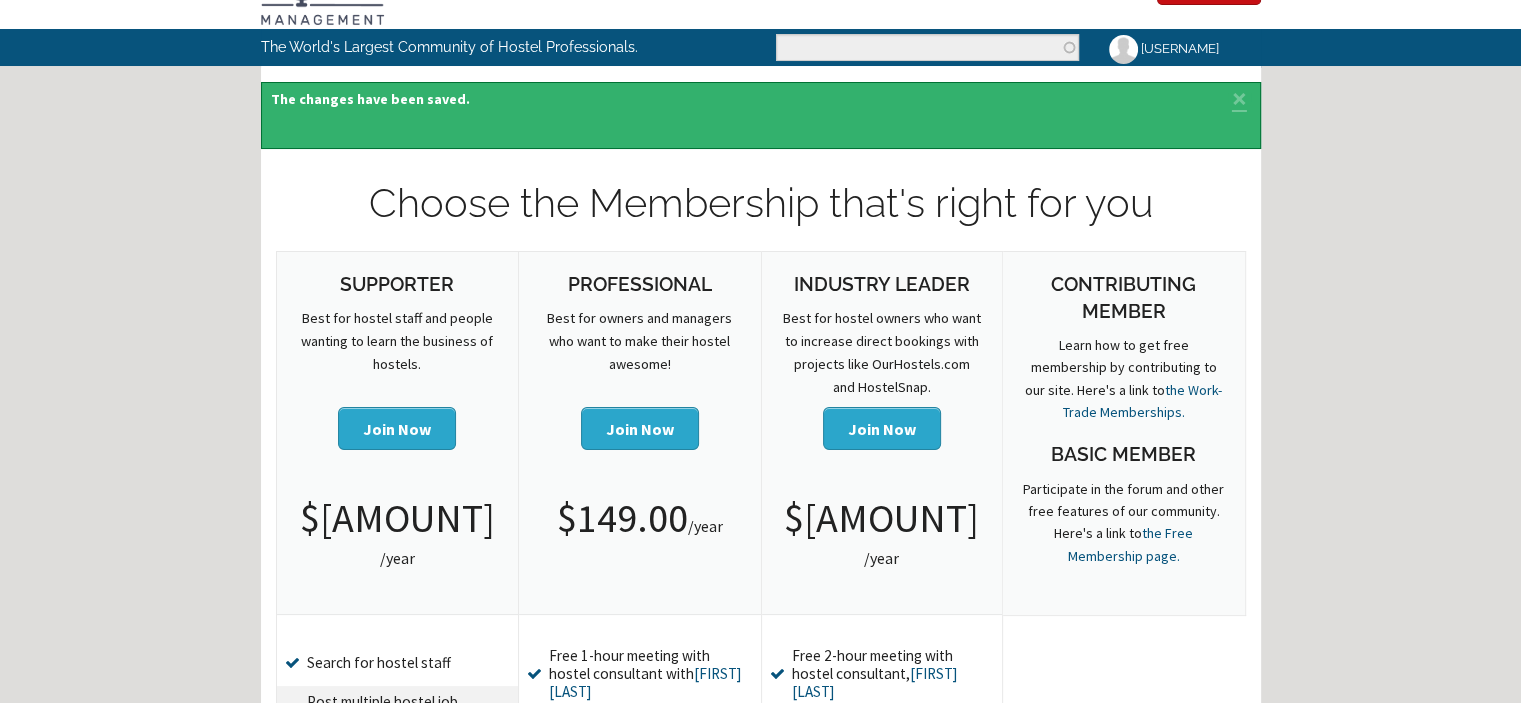 scroll, scrollTop: 0, scrollLeft: 0, axis: both 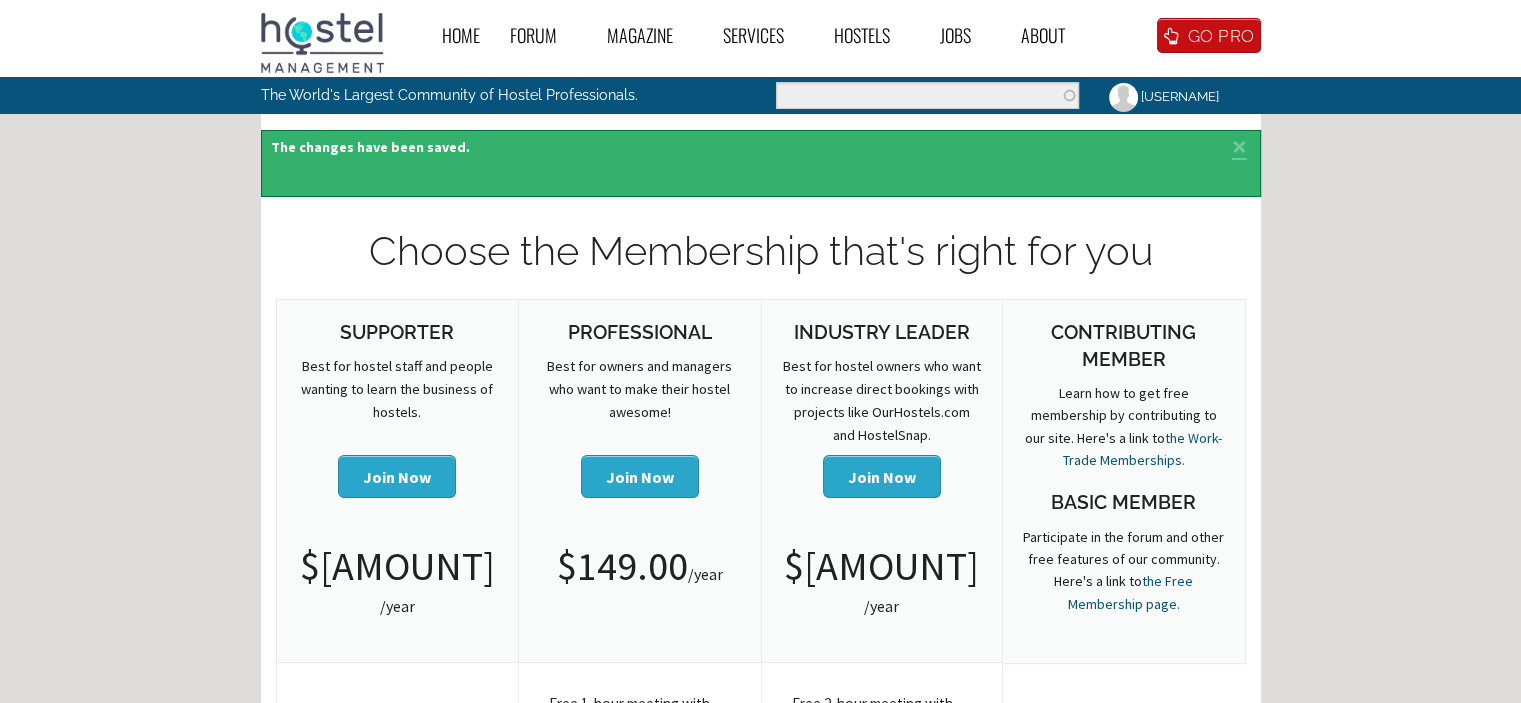 click on "[USERNAME]" at bounding box center (1162, 96) 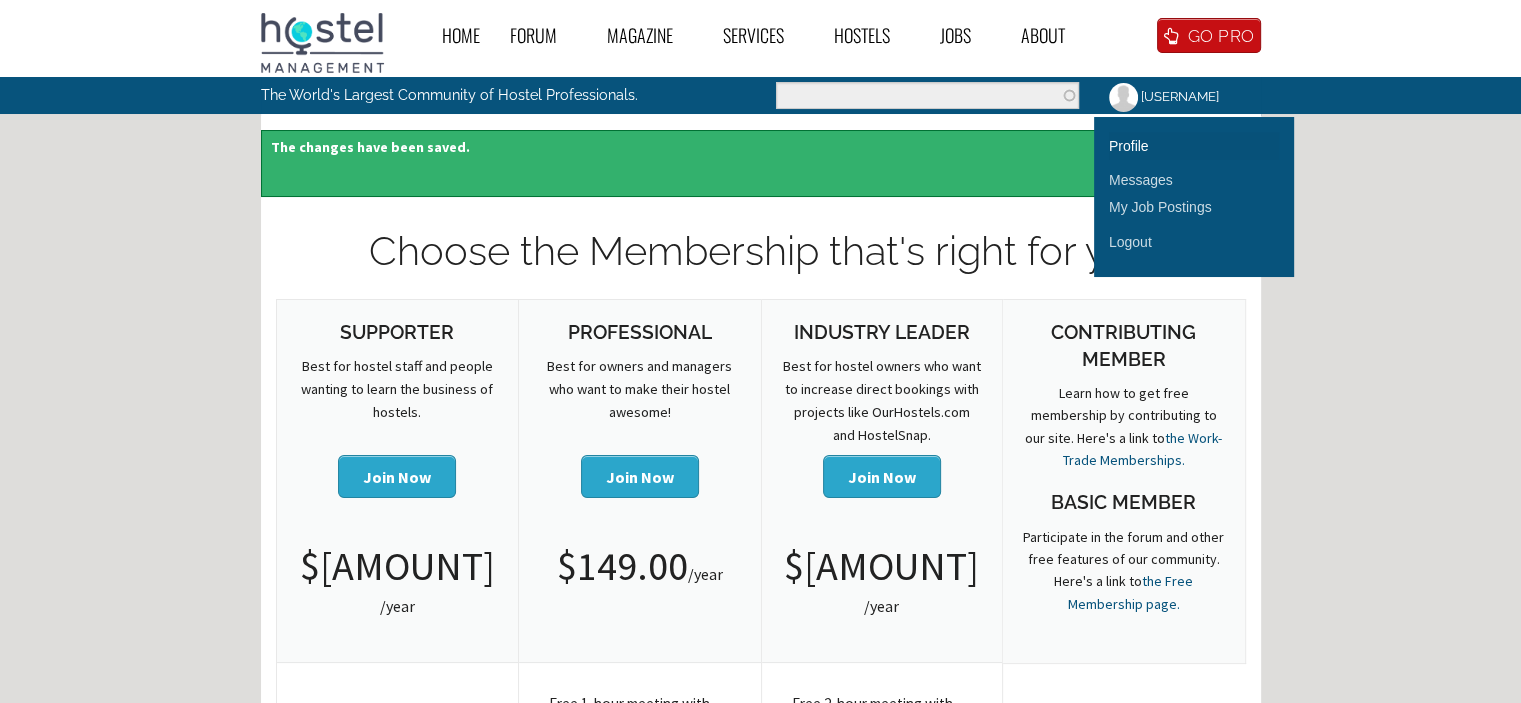 click on "Profile" at bounding box center [1194, 146] 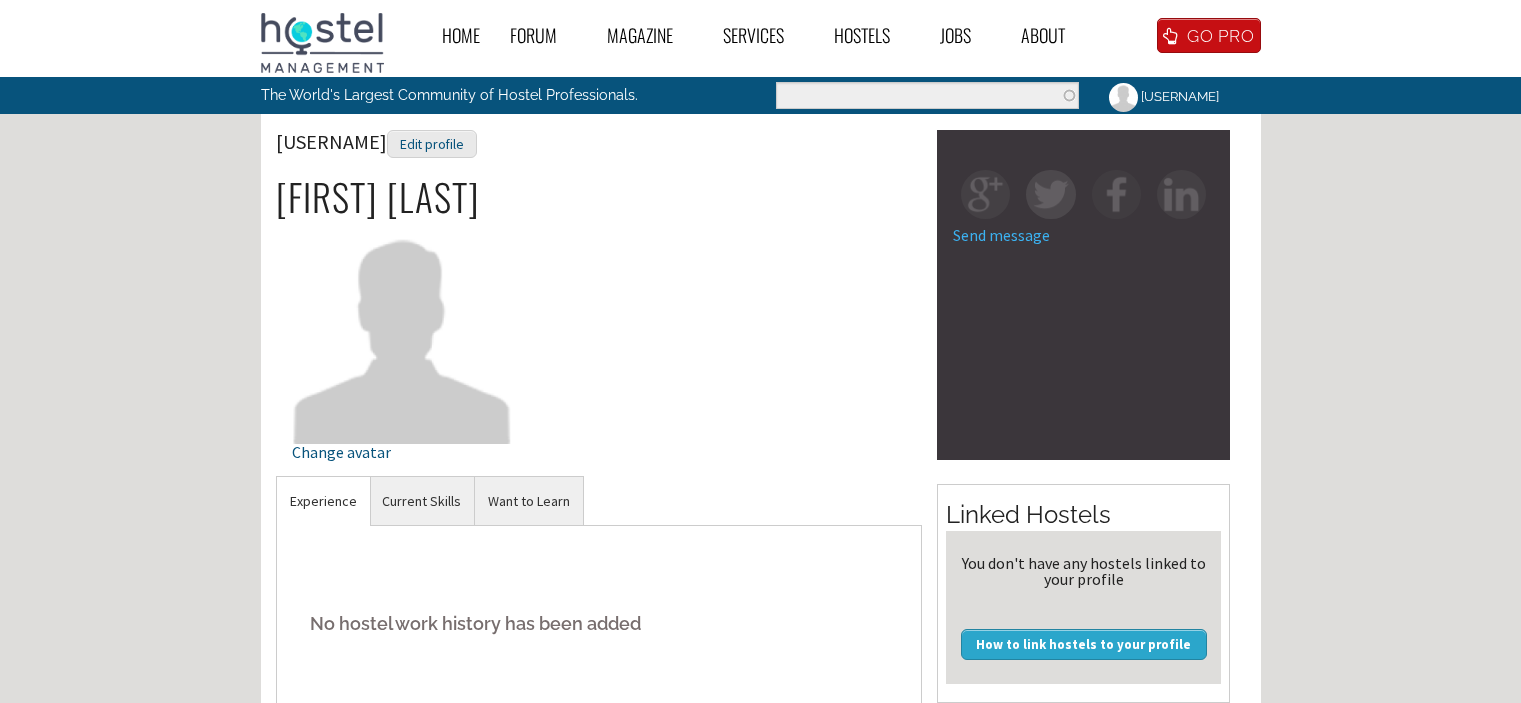 scroll, scrollTop: 0, scrollLeft: 0, axis: both 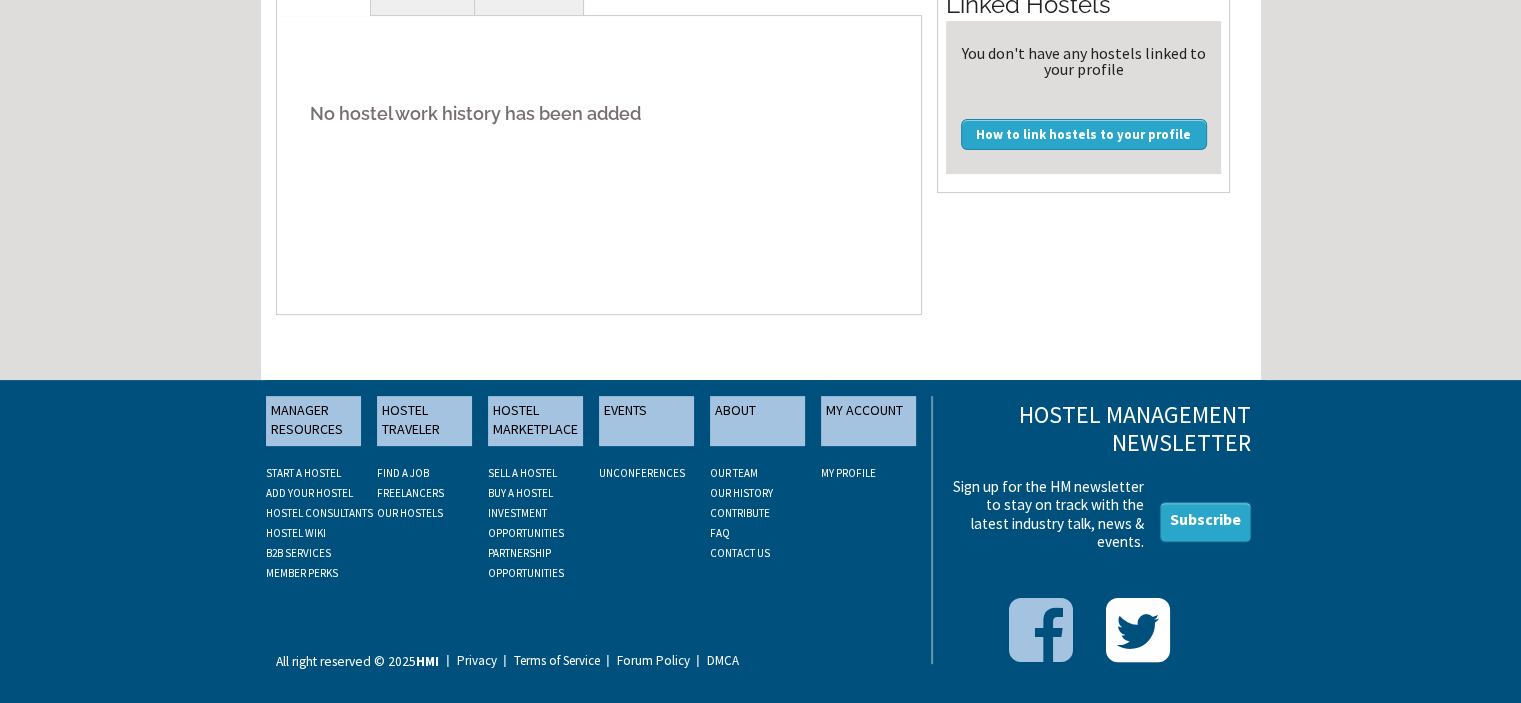 click at bounding box center (1041, 630) 